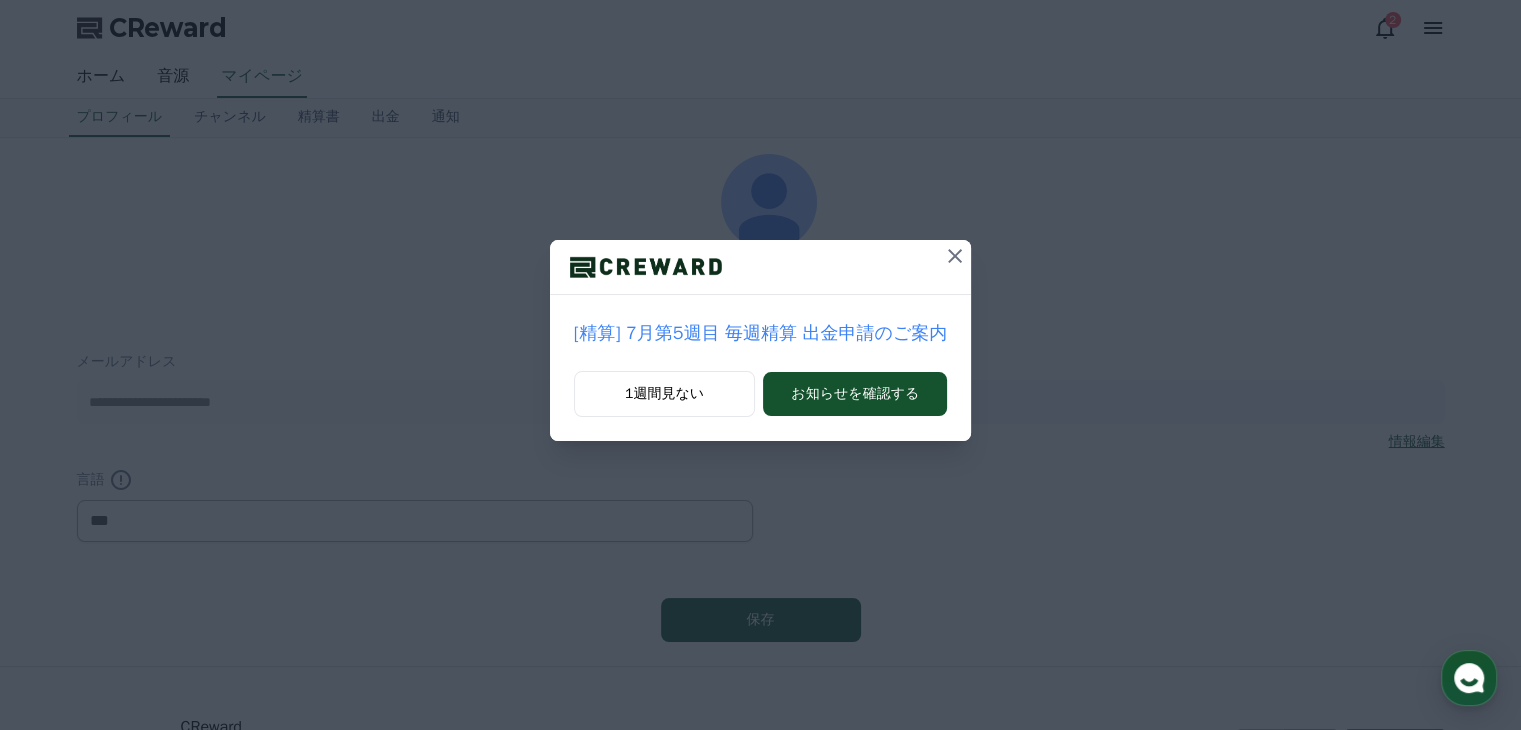 scroll, scrollTop: 0, scrollLeft: 0, axis: both 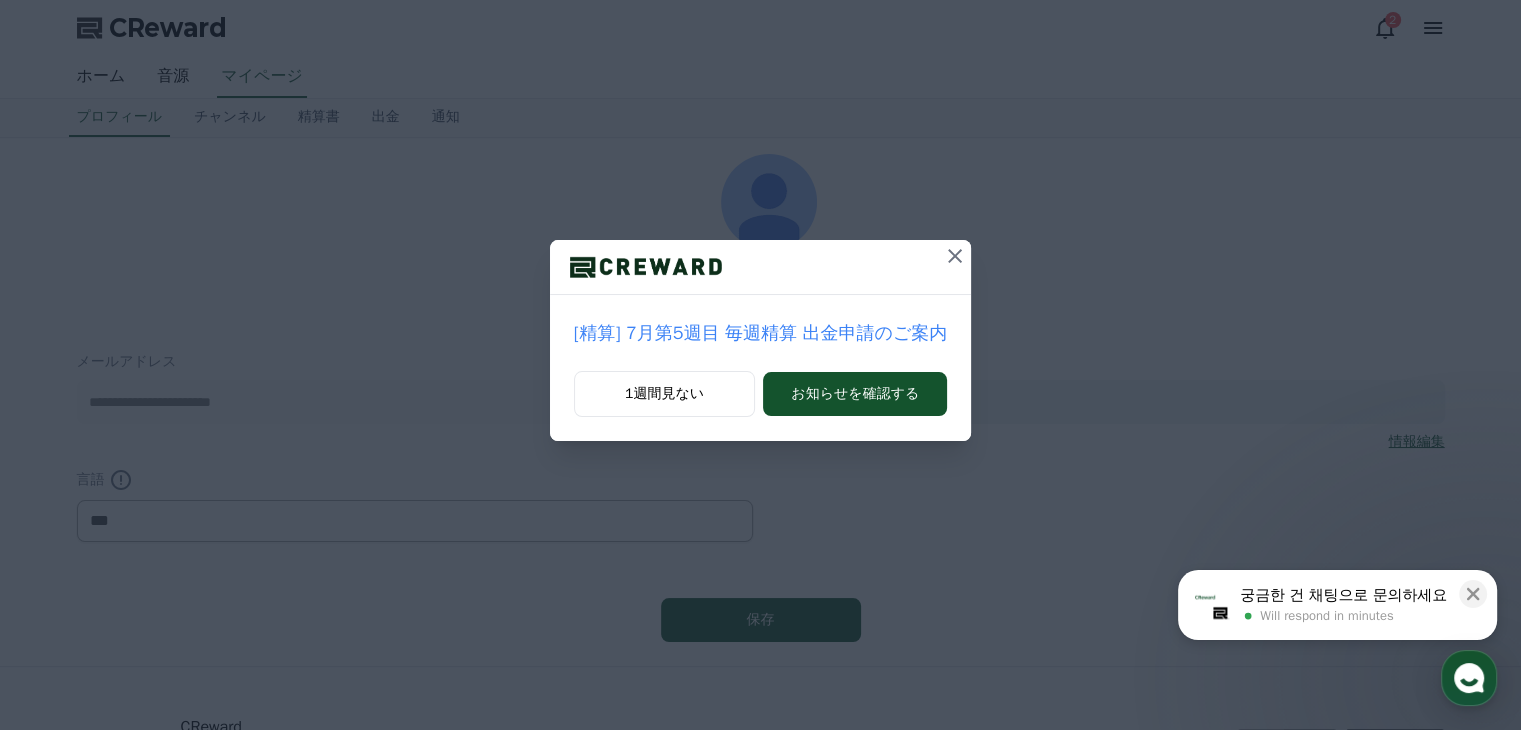 click 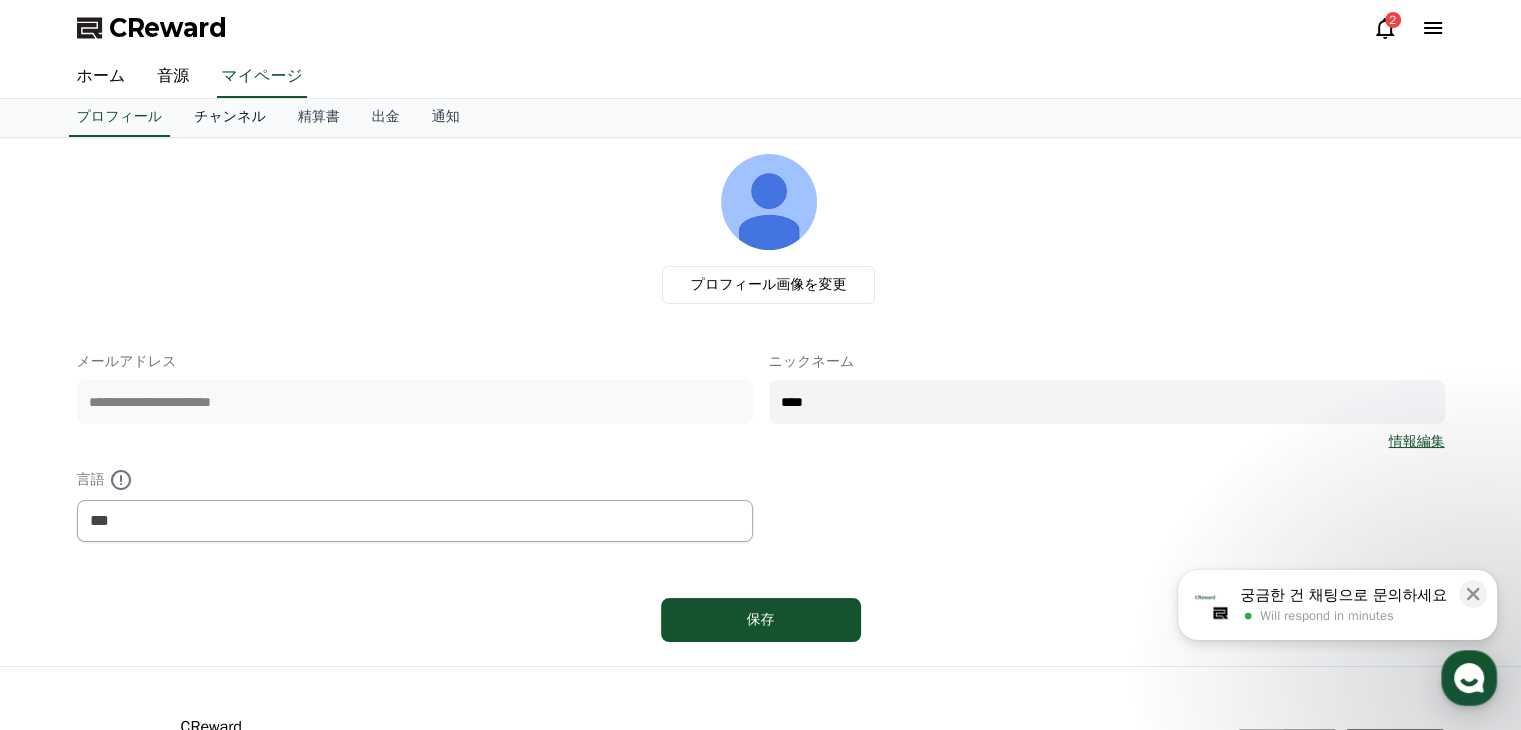 click on "チャンネル" at bounding box center (230, 118) 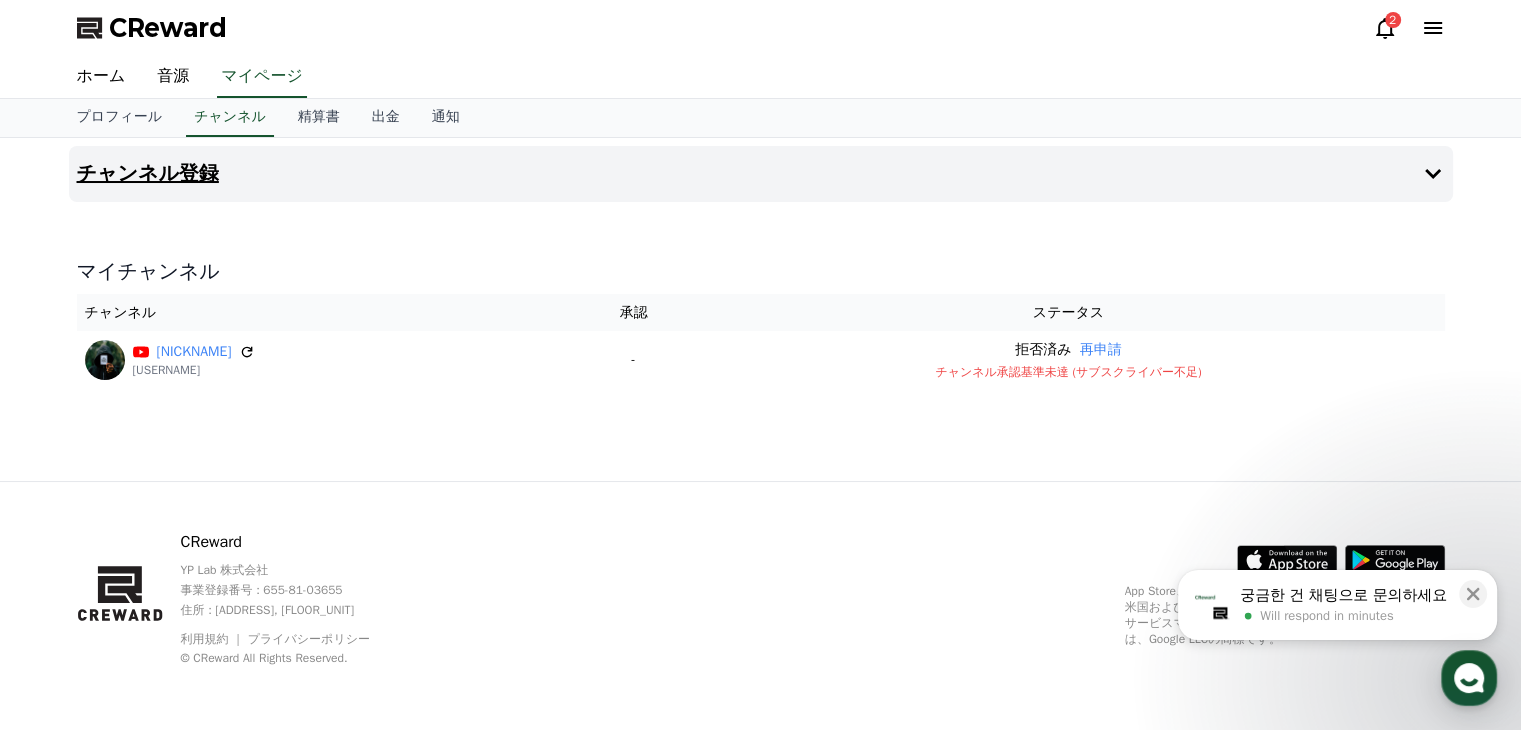 drag, startPoint x: 216, startPoint y: 207, endPoint x: 227, endPoint y: 188, distance: 21.954498 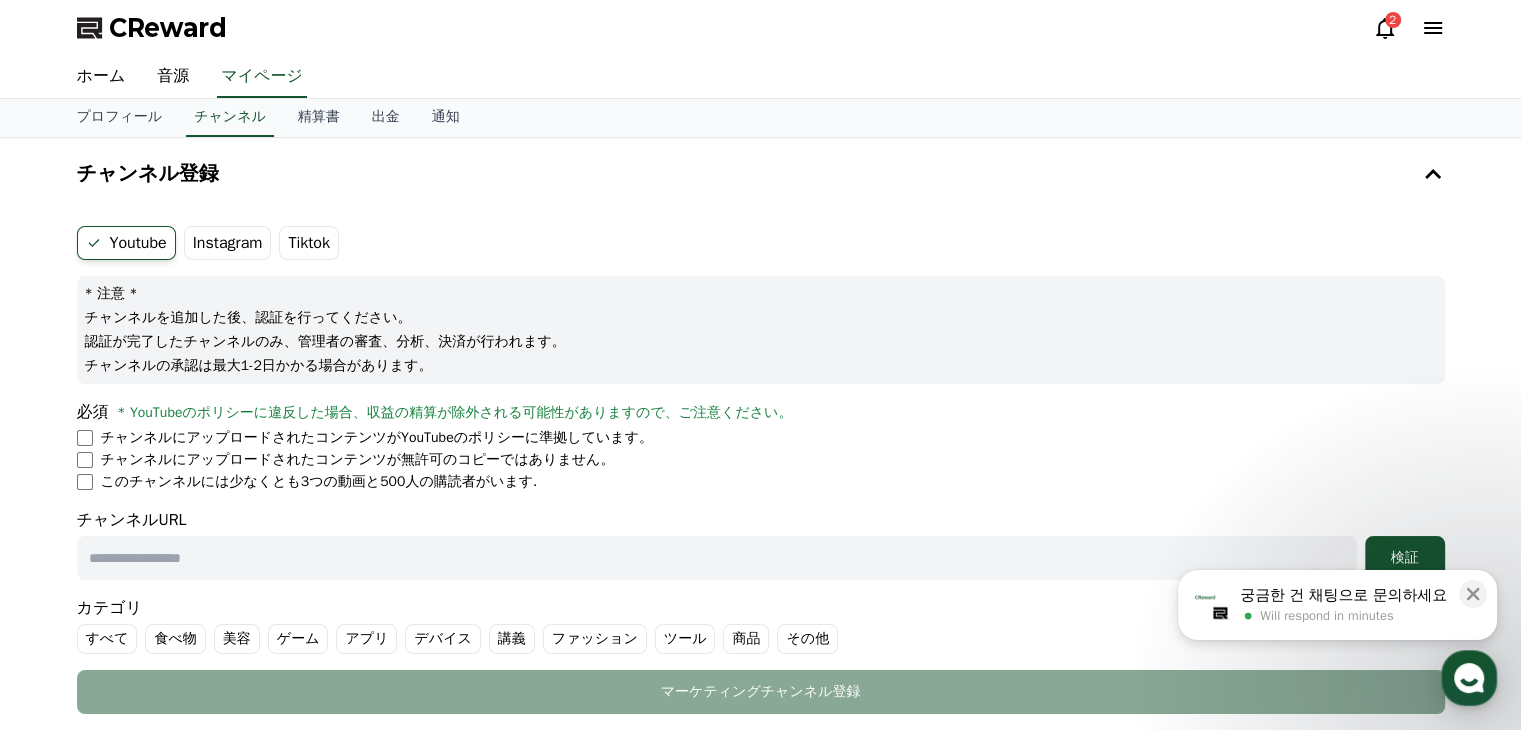 drag, startPoint x: 230, startPoint y: 243, endPoint x: 241, endPoint y: 242, distance: 11.045361 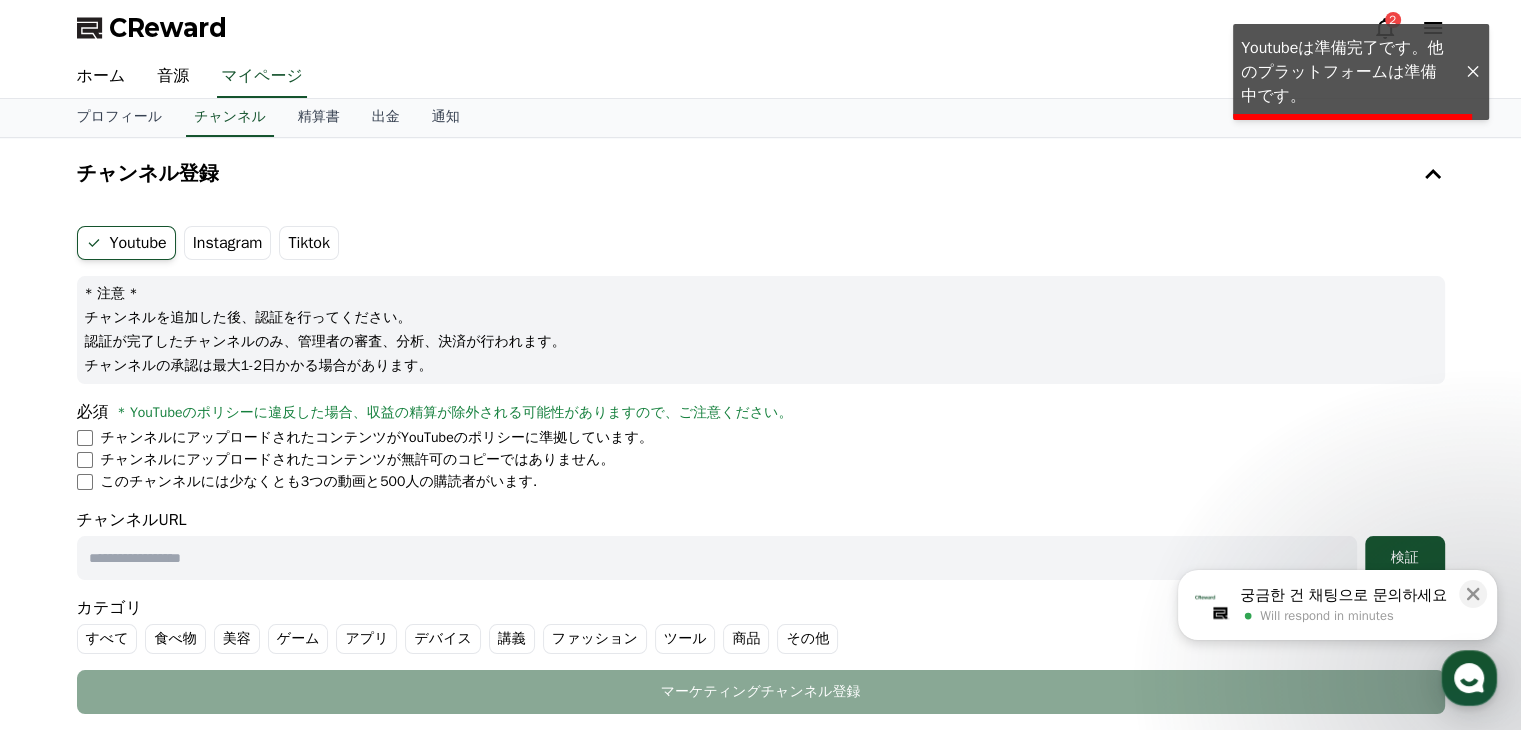 click on "Tiktok" at bounding box center (309, 243) 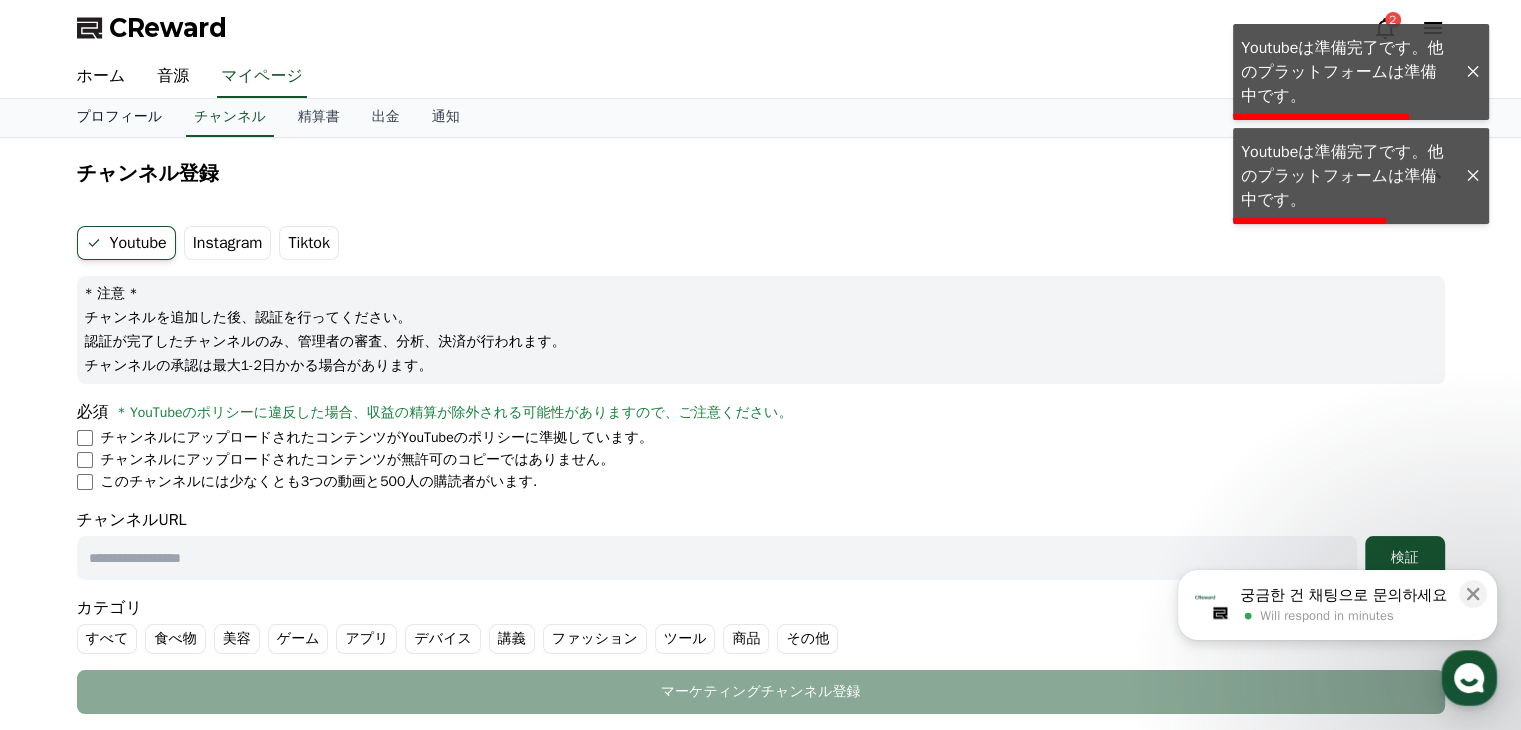 click on "プロフィール" at bounding box center (120, 118) 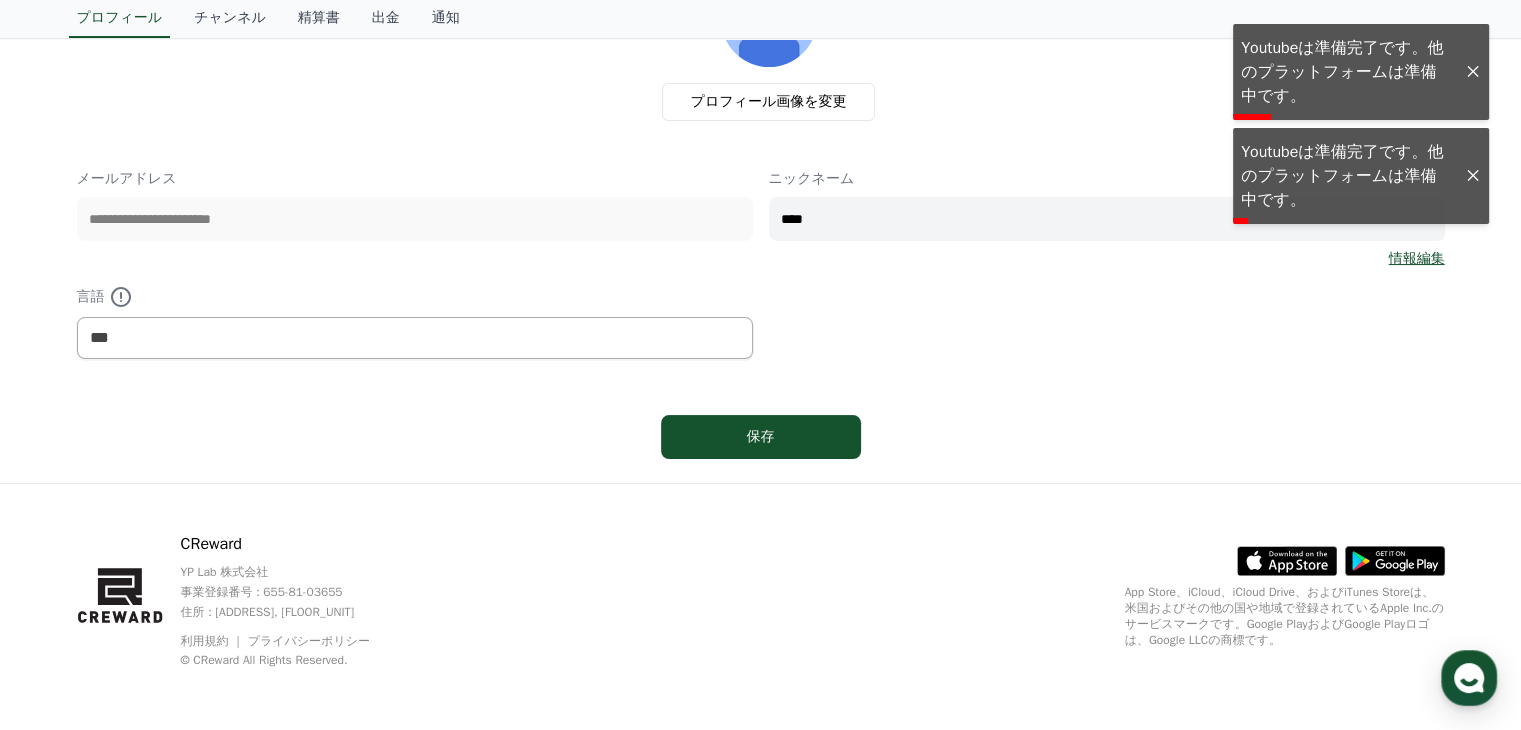 scroll, scrollTop: 0, scrollLeft: 0, axis: both 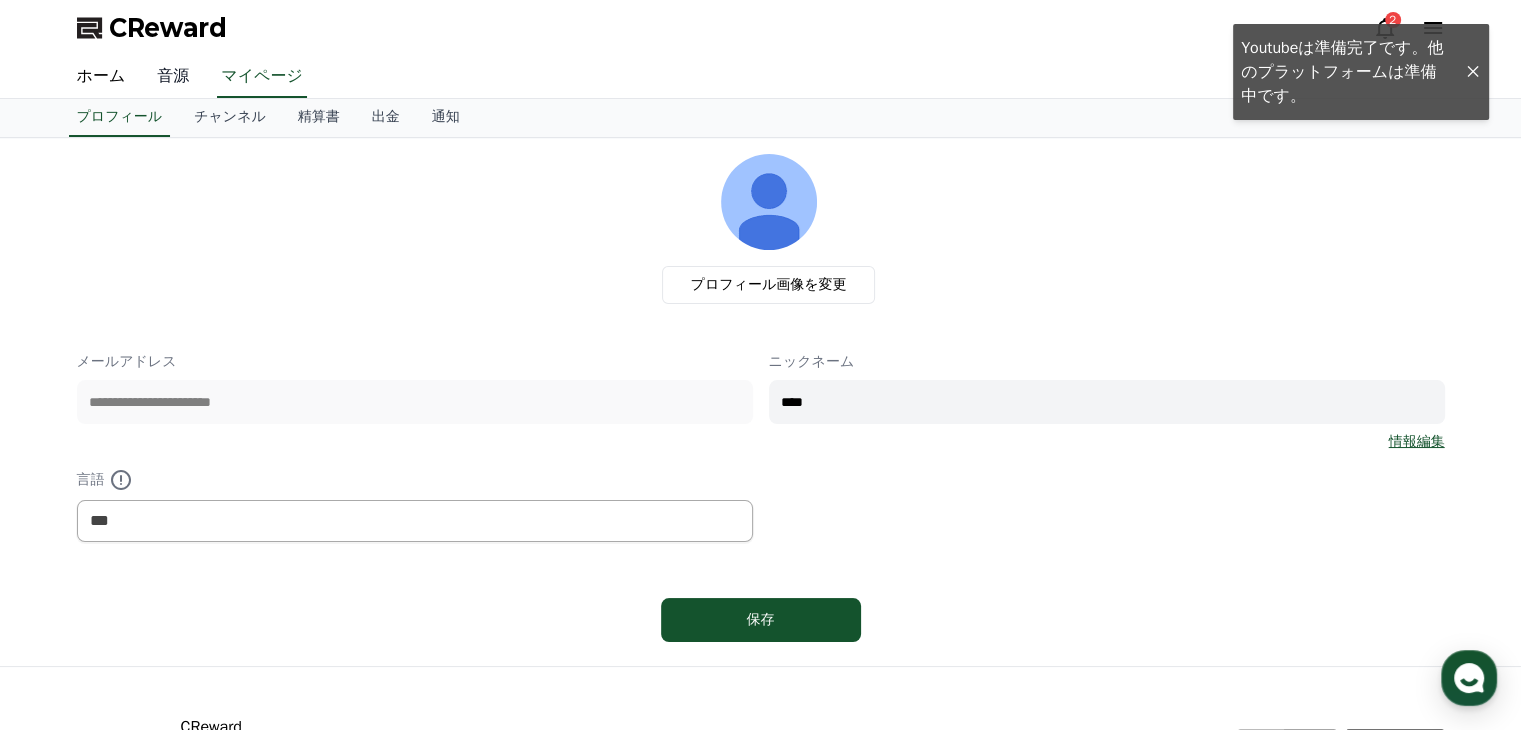 click on "音源" at bounding box center (173, 77) 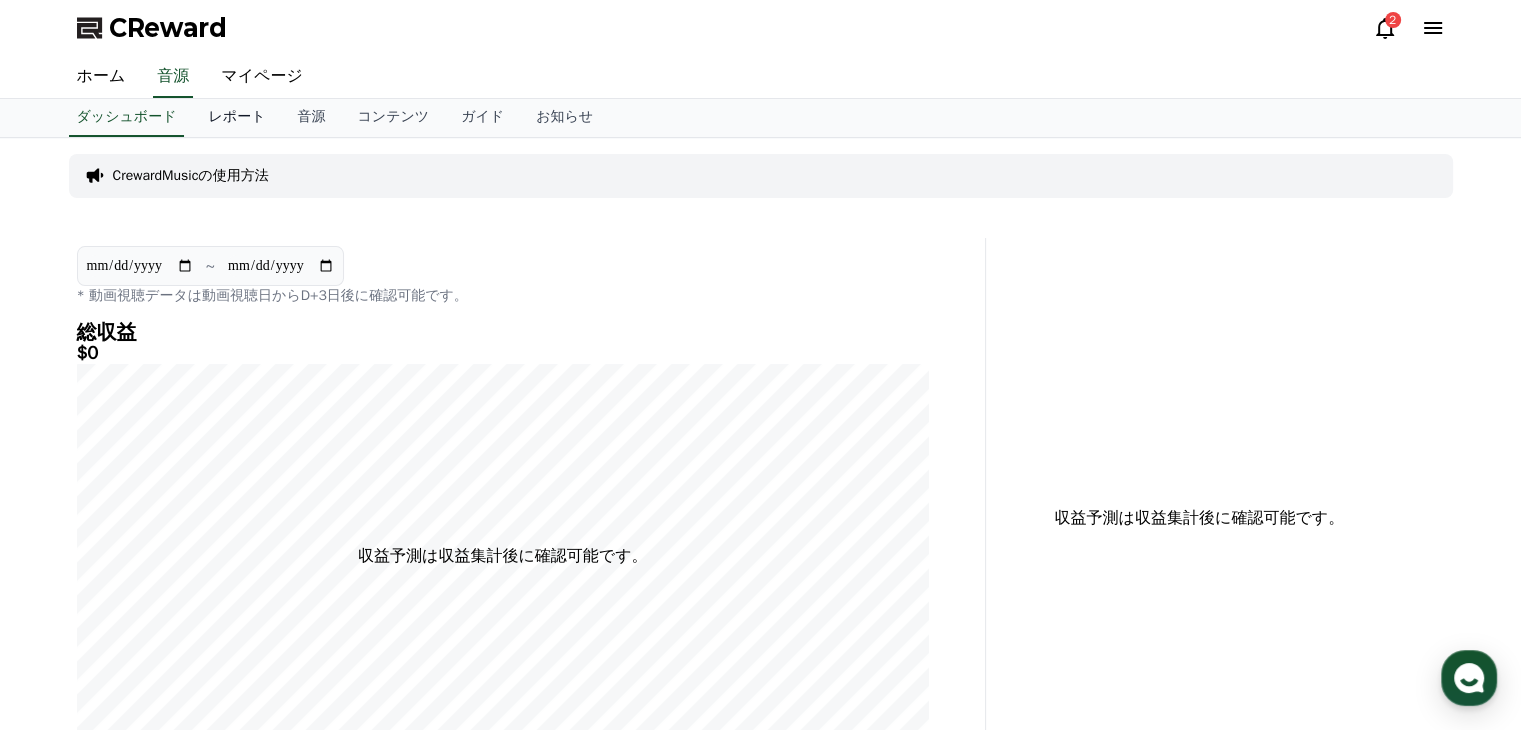 click on "レポート" at bounding box center [236, 118] 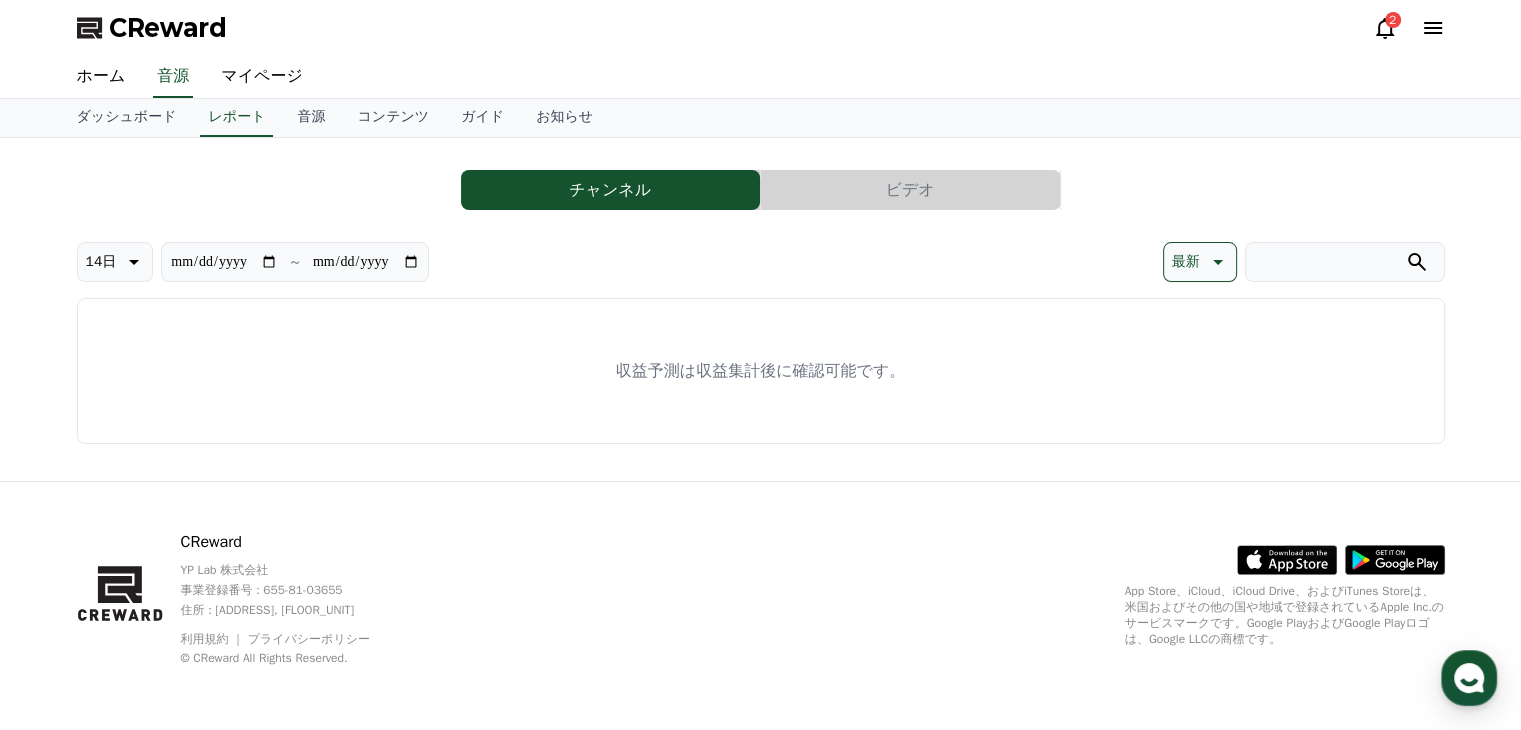 click on "ビデオ" at bounding box center (910, 190) 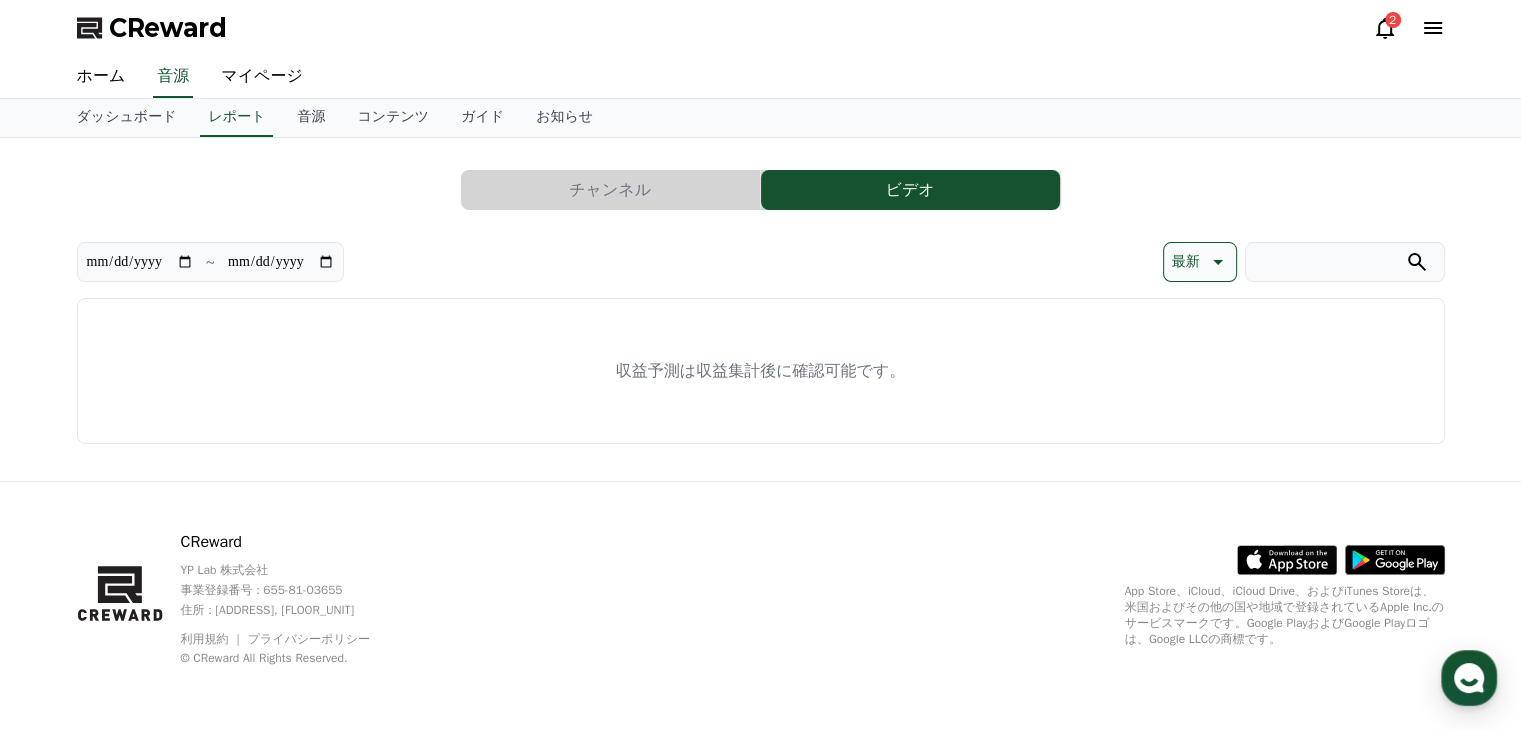 click on "チャンネル" at bounding box center (610, 190) 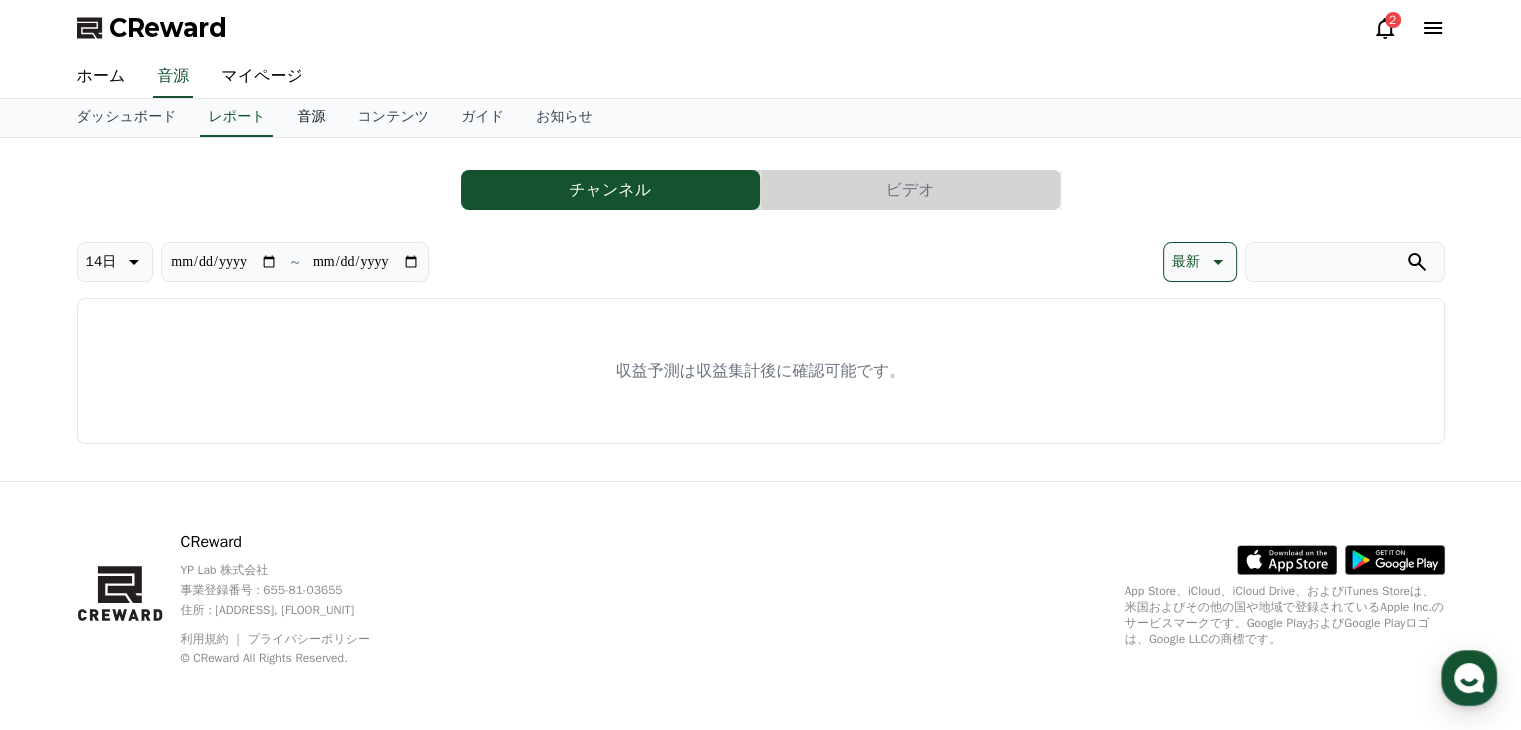 click on "音源" at bounding box center (311, 118) 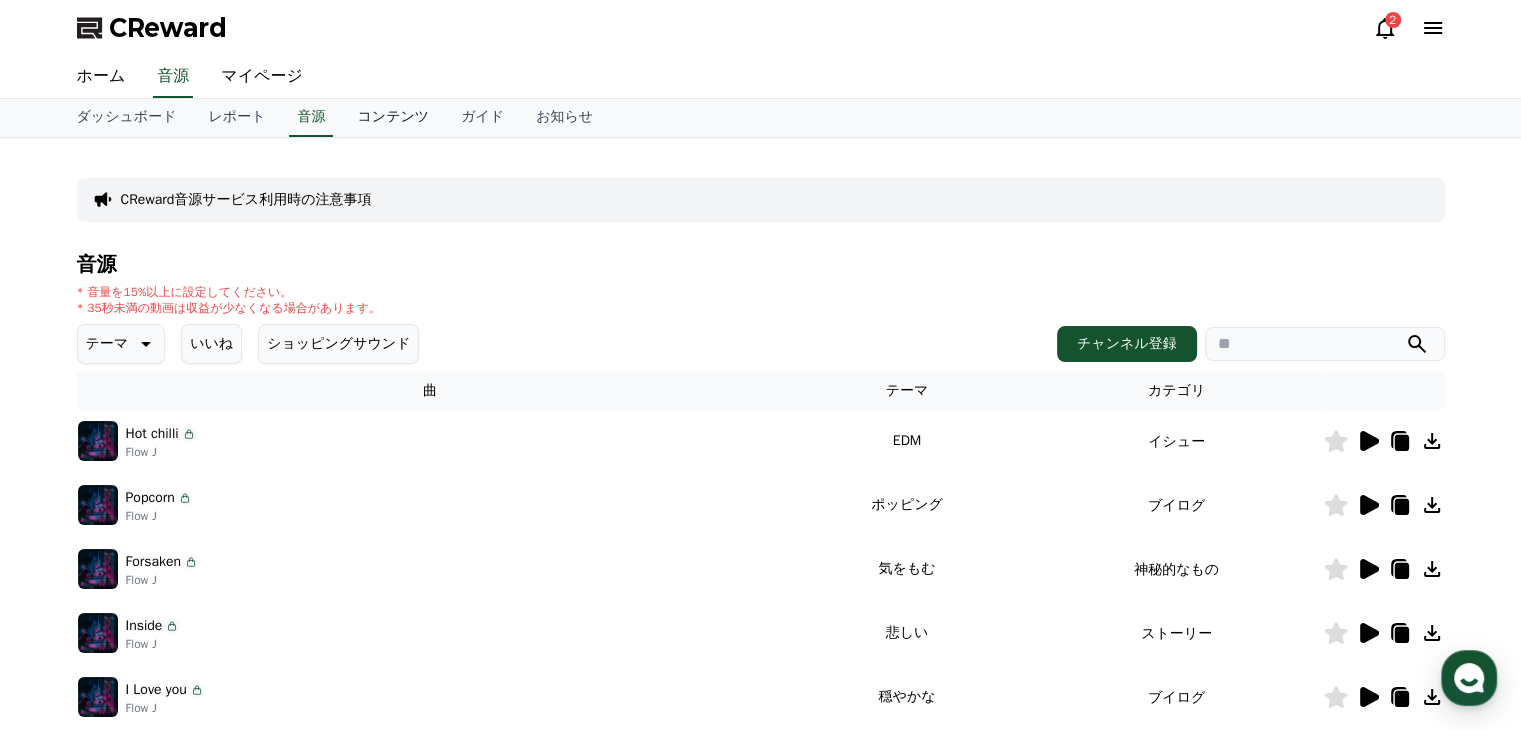 click on "コンテンツ" at bounding box center (393, 118) 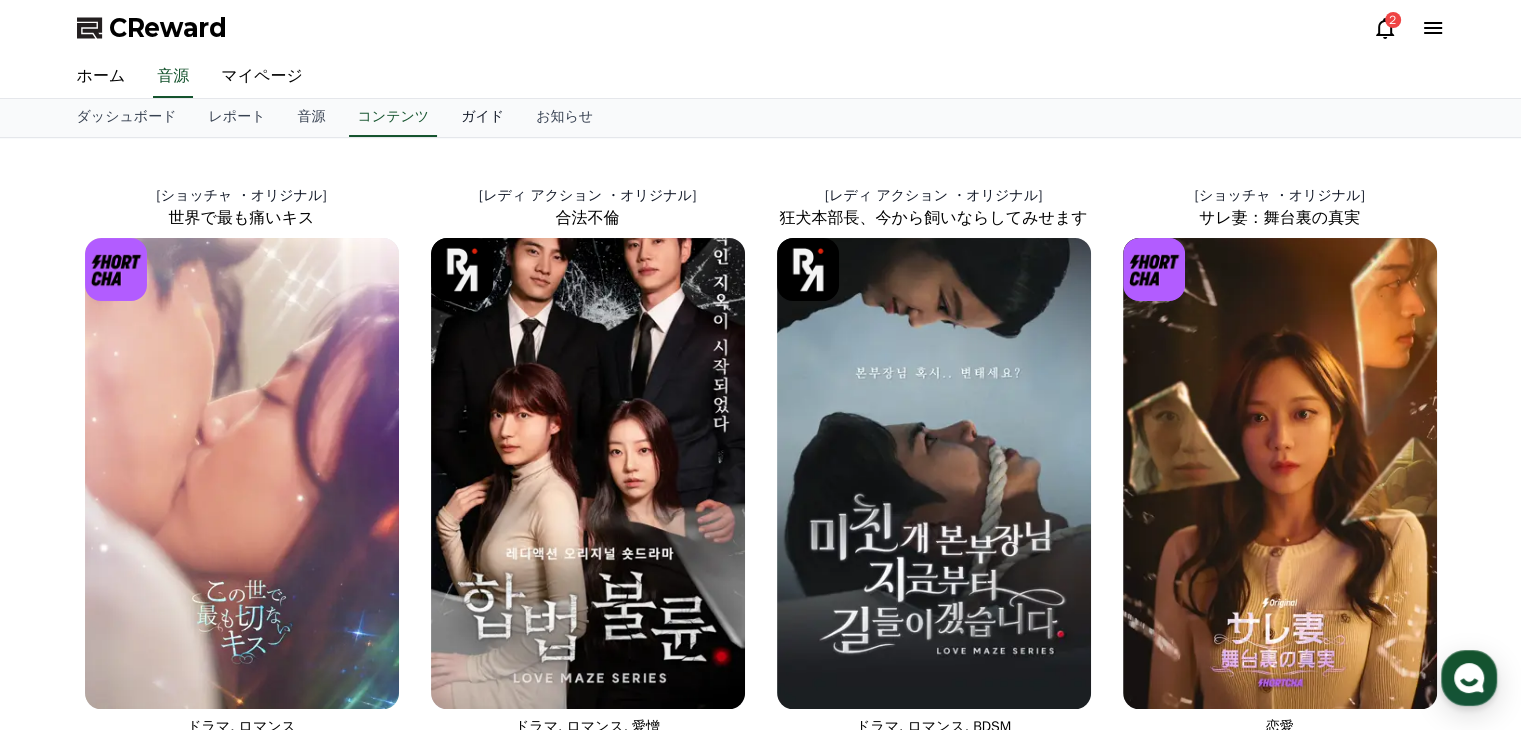 click on "ガイド" at bounding box center (482, 118) 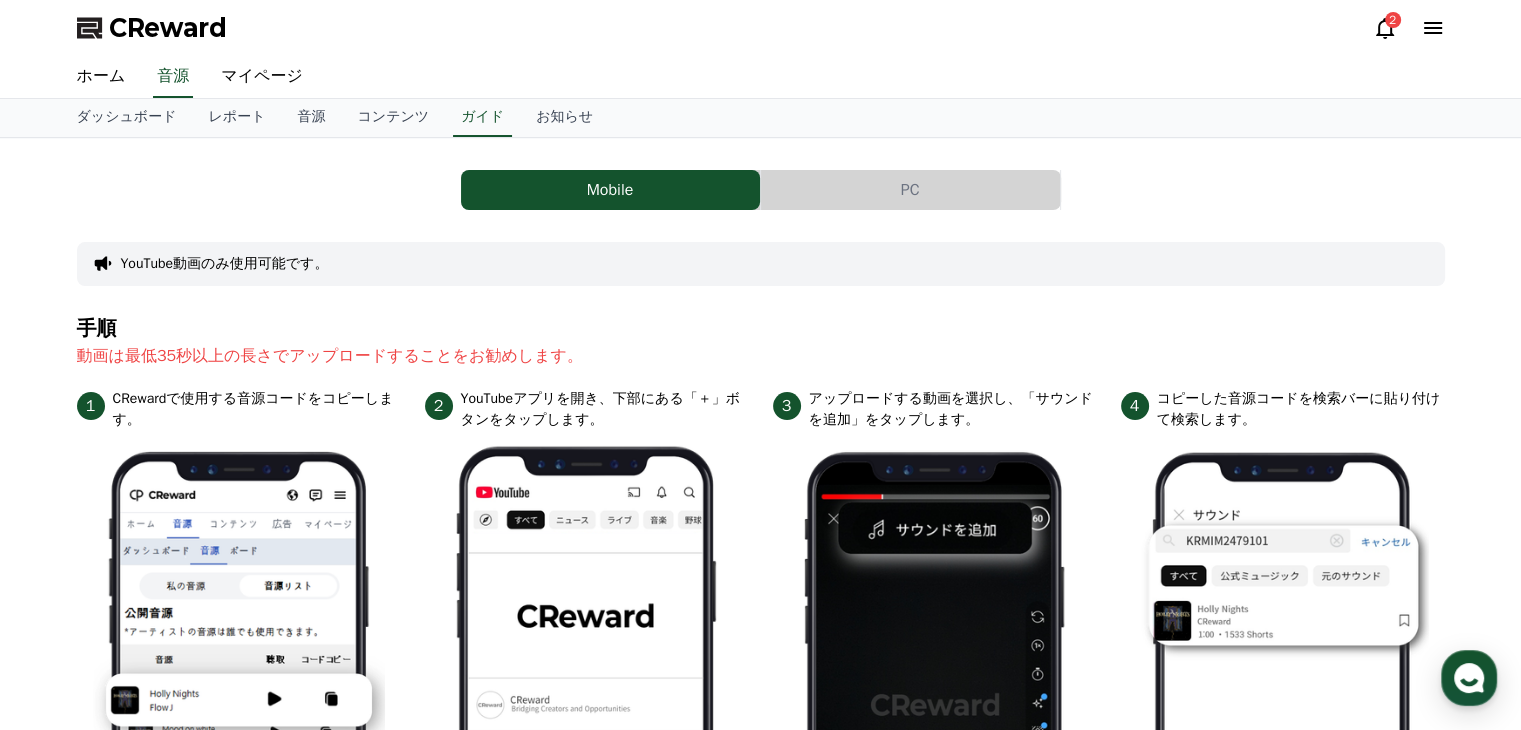 click on "PC" at bounding box center (910, 190) 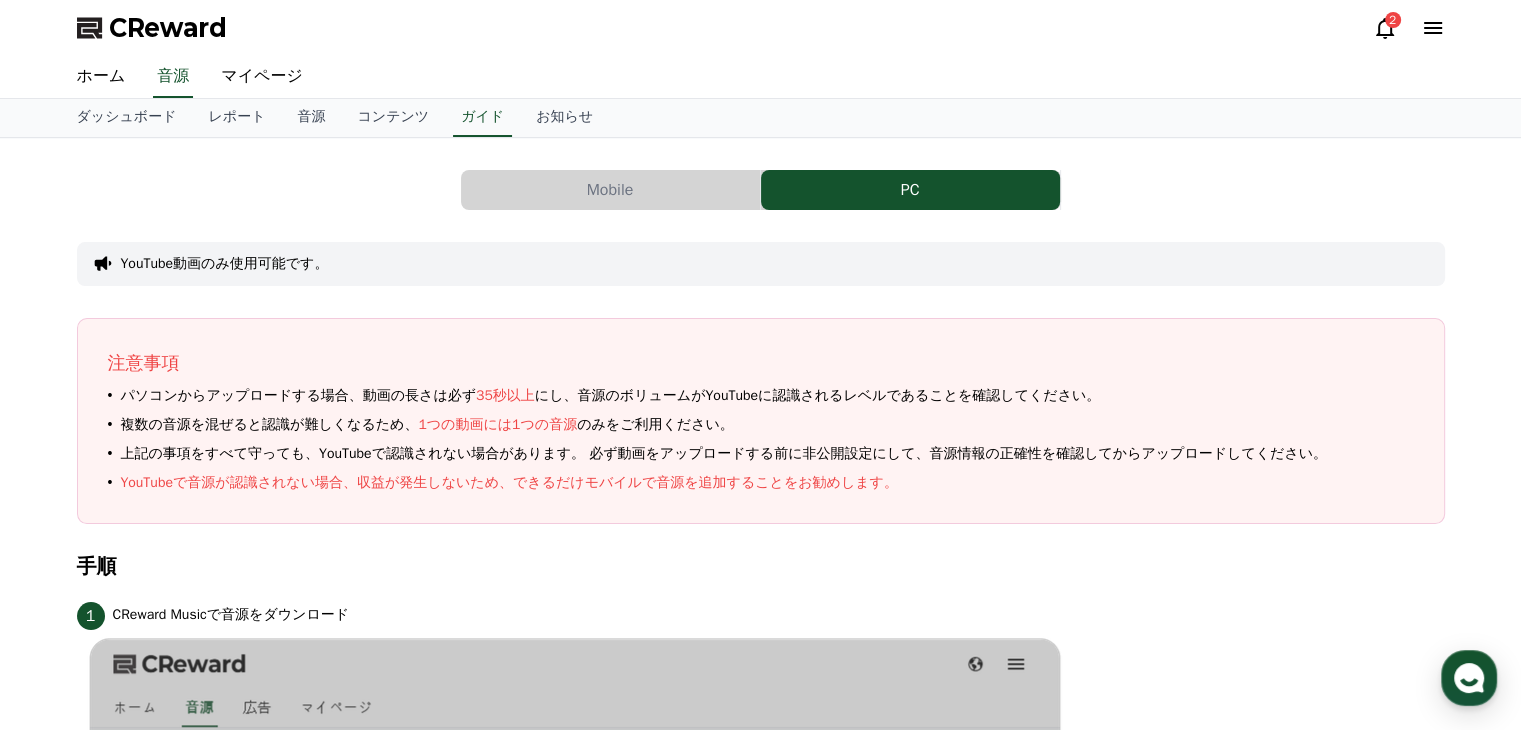 click on "PC" at bounding box center (910, 190) 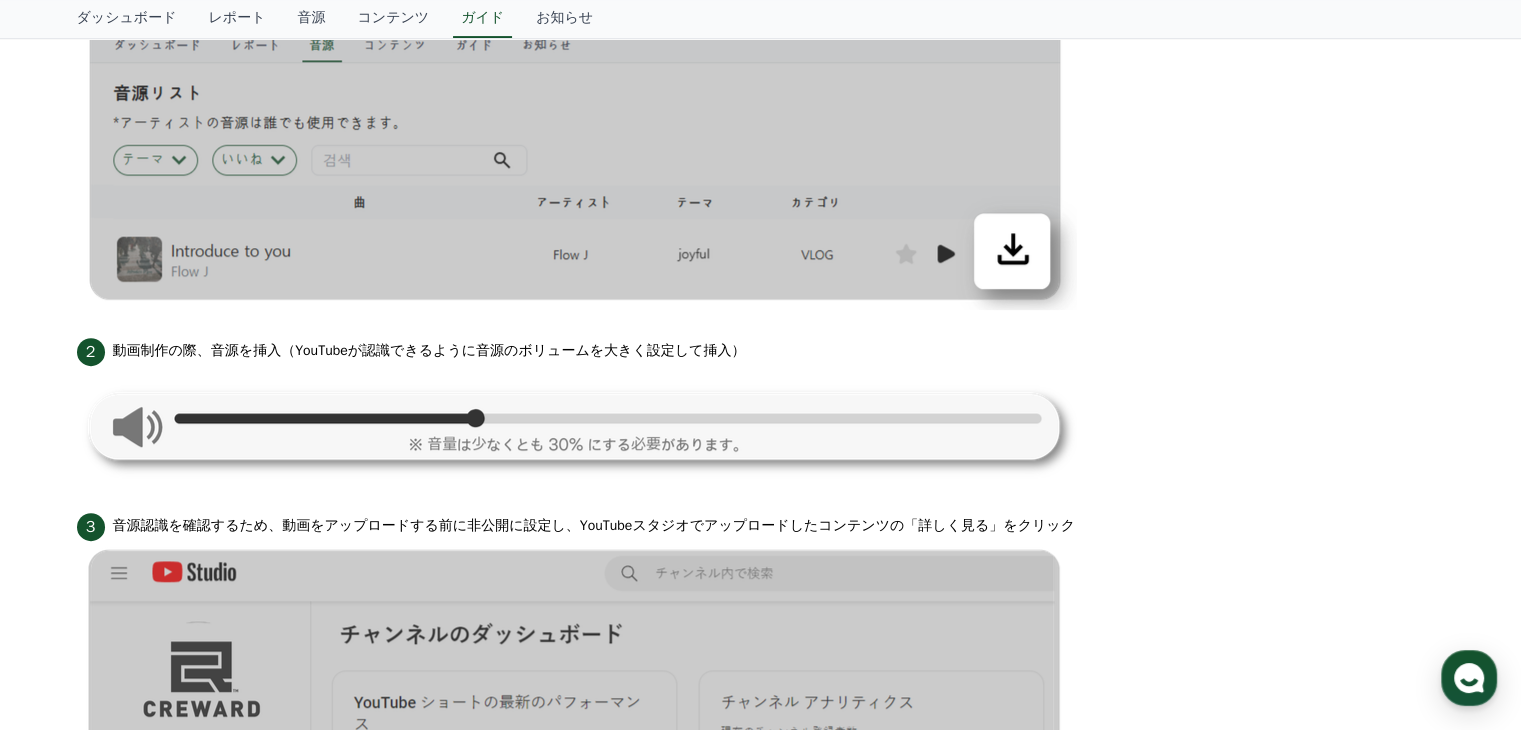 scroll, scrollTop: 300, scrollLeft: 0, axis: vertical 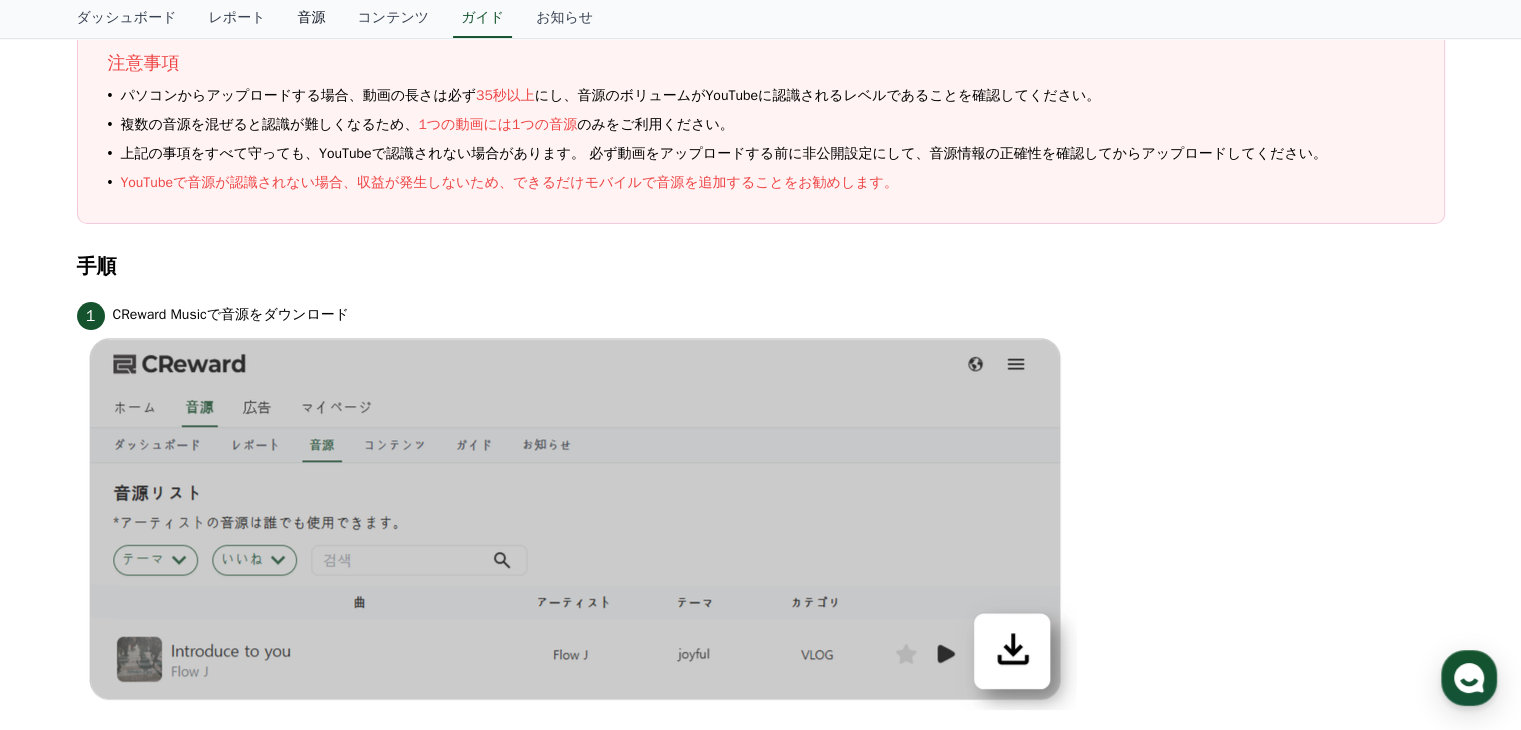 click on "音源" at bounding box center [311, 19] 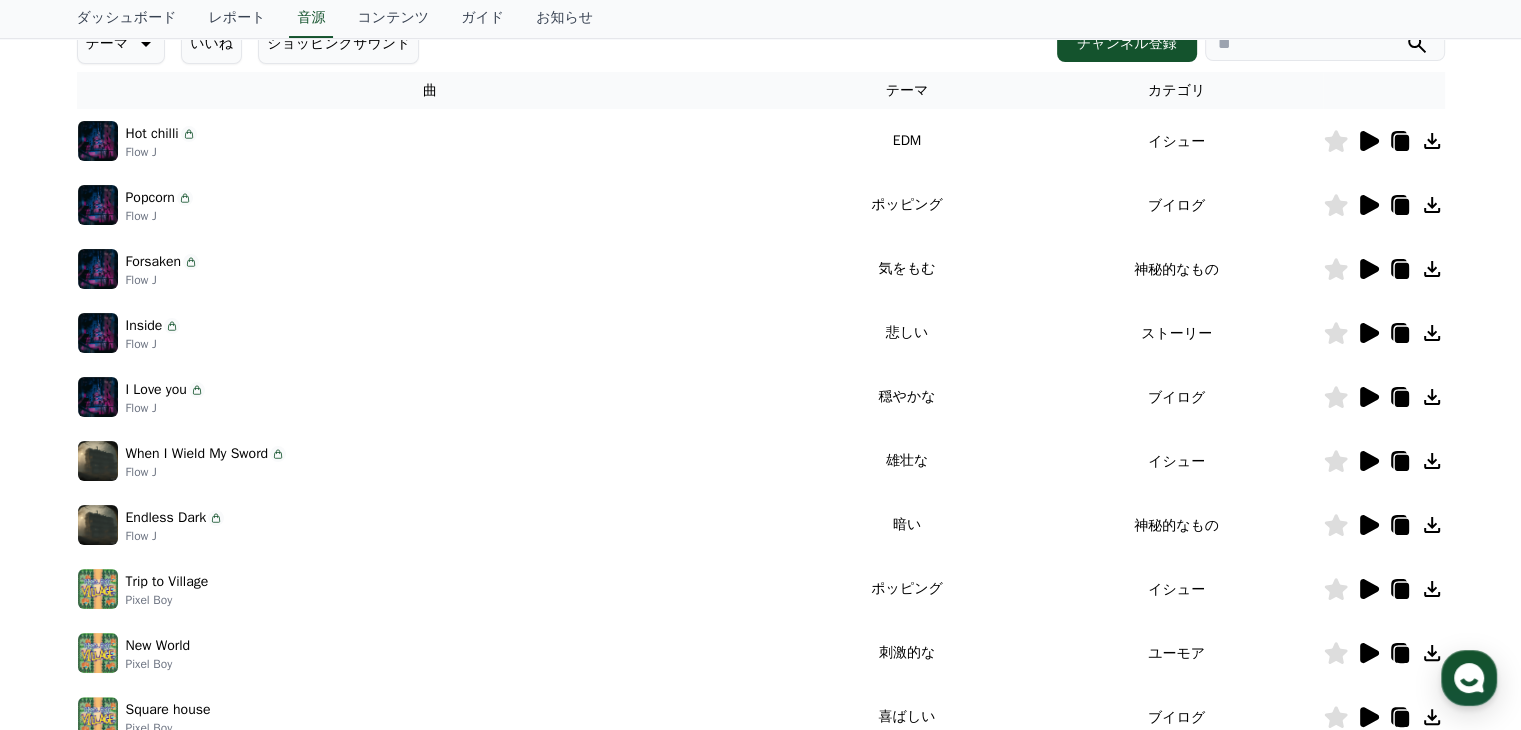 scroll, scrollTop: 0, scrollLeft: 0, axis: both 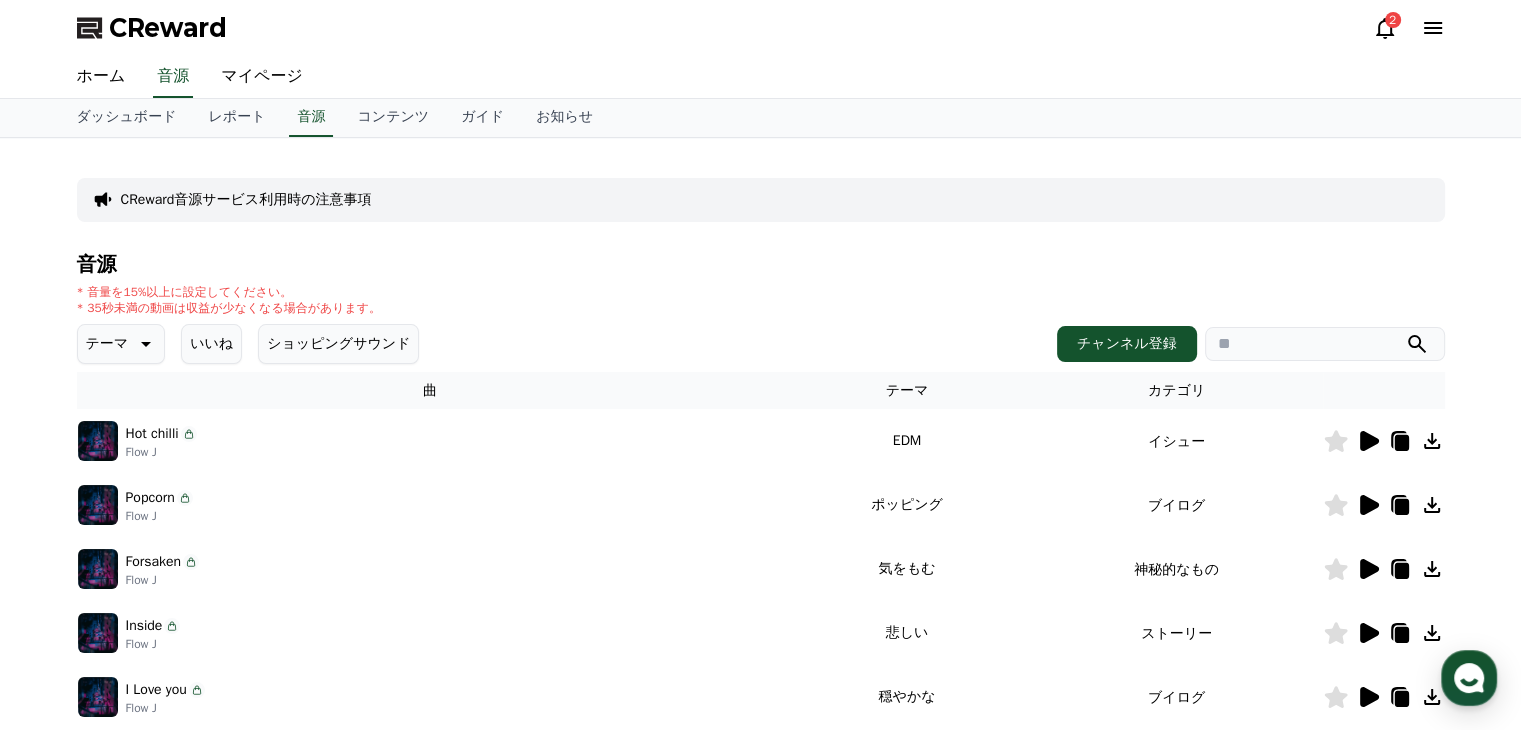 click 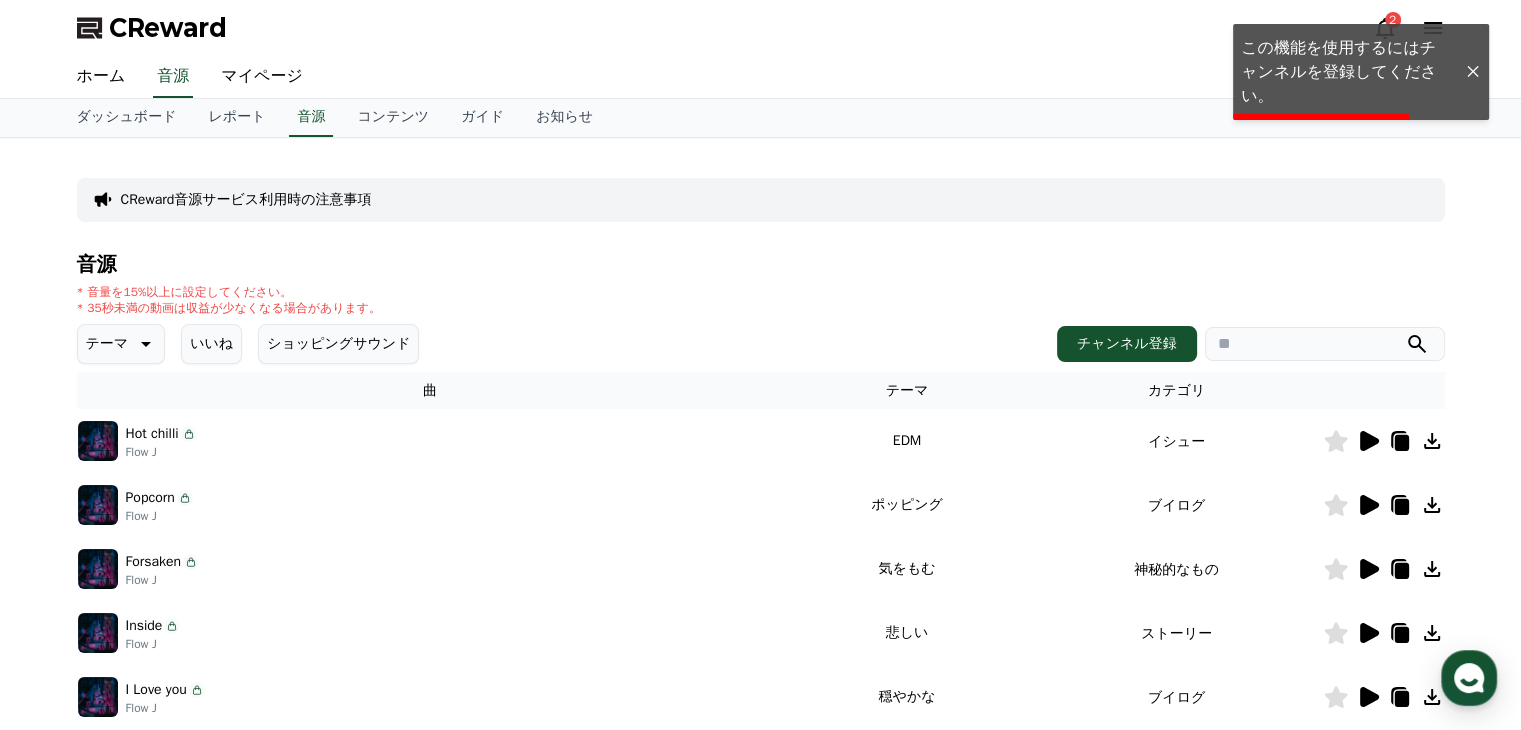 click at bounding box center [1473, 72] 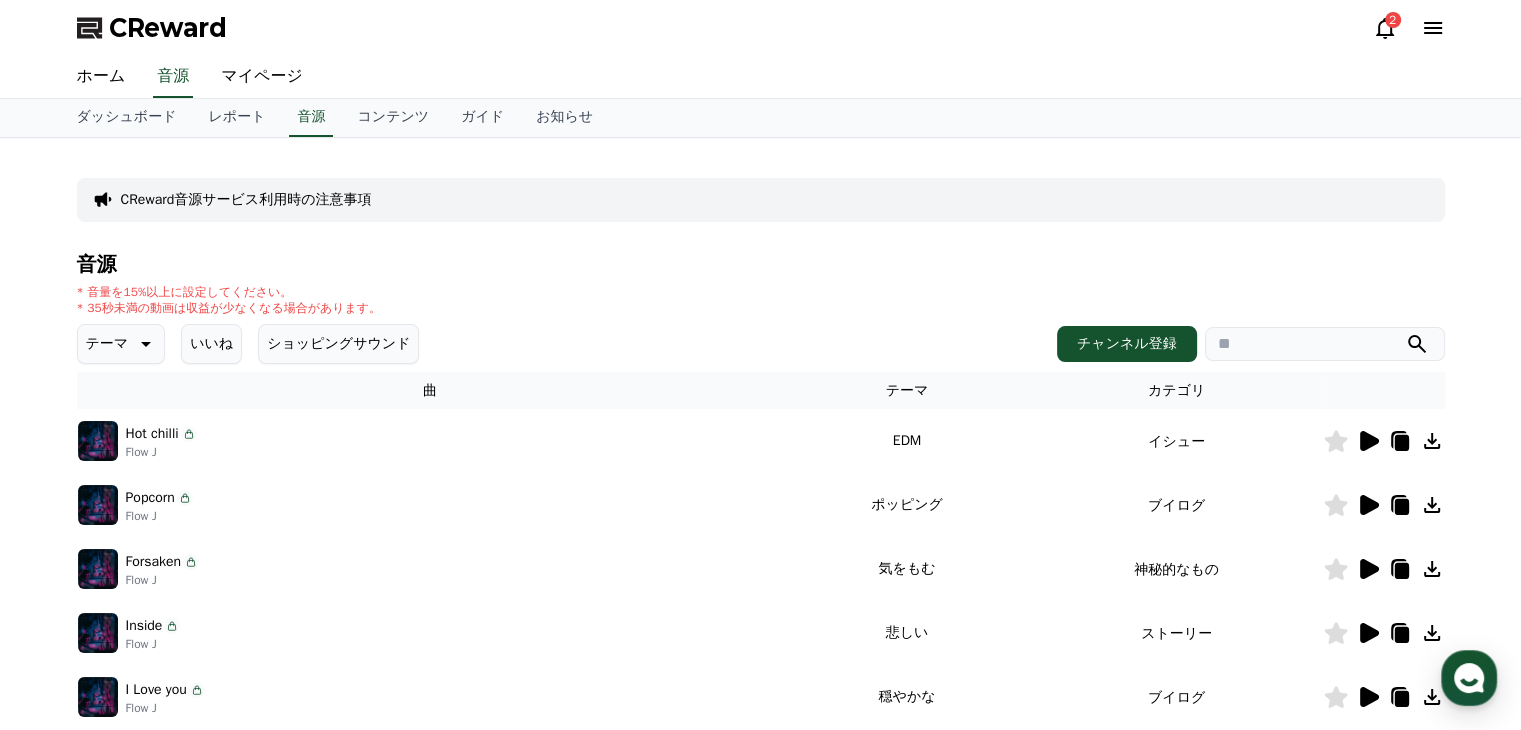 drag, startPoint x: 1368, startPoint y: 20, endPoint x: 1379, endPoint y: 27, distance: 13.038404 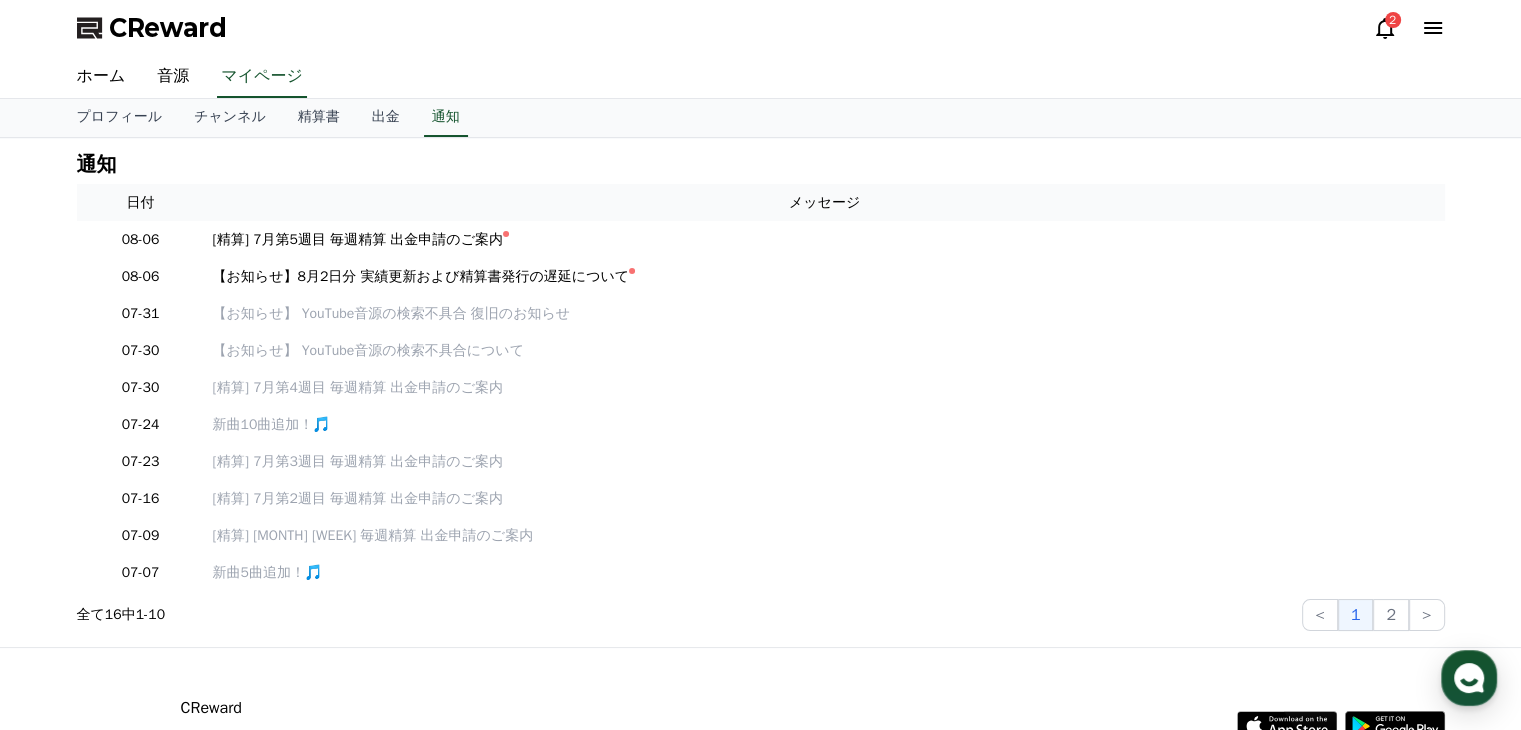 click 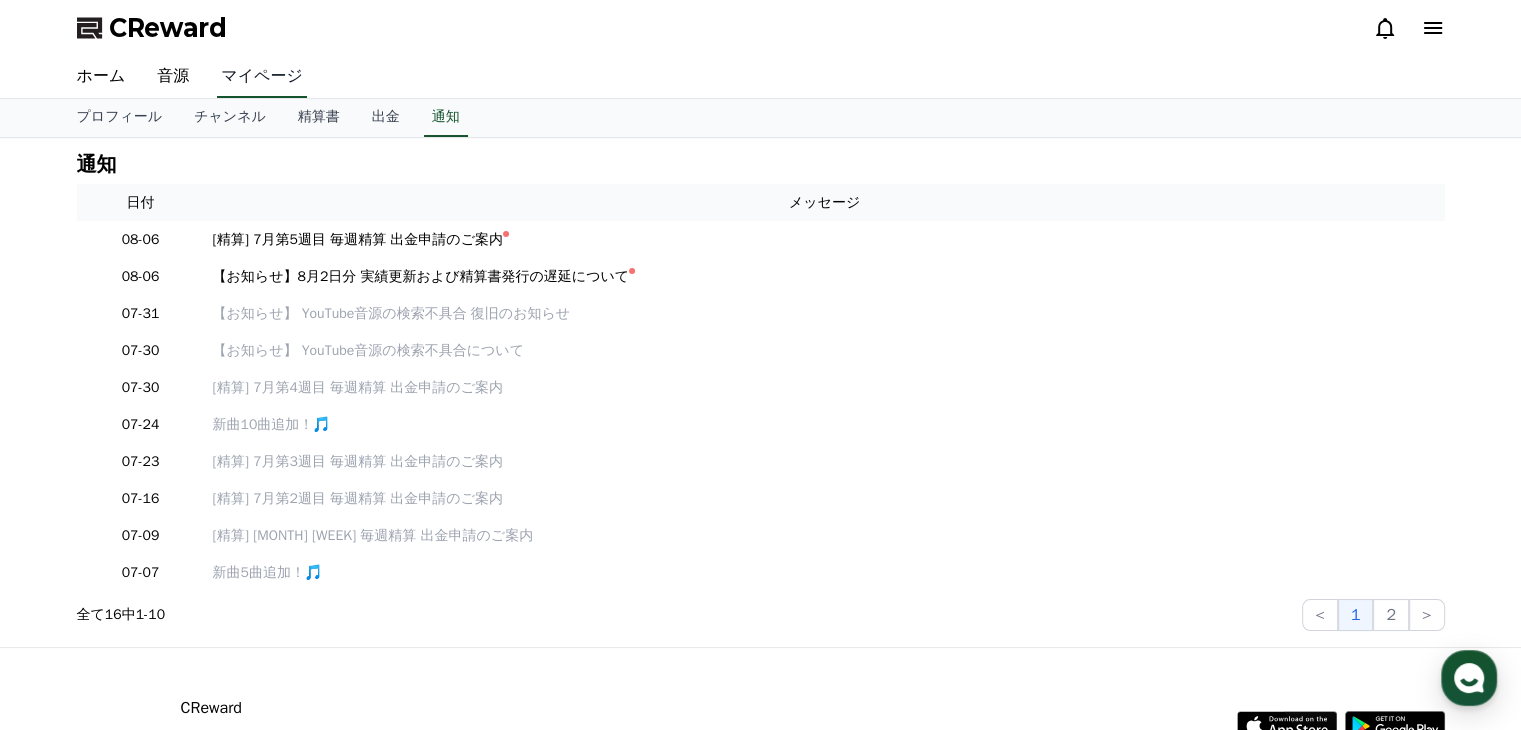 click on "マイページ" at bounding box center (262, 77) 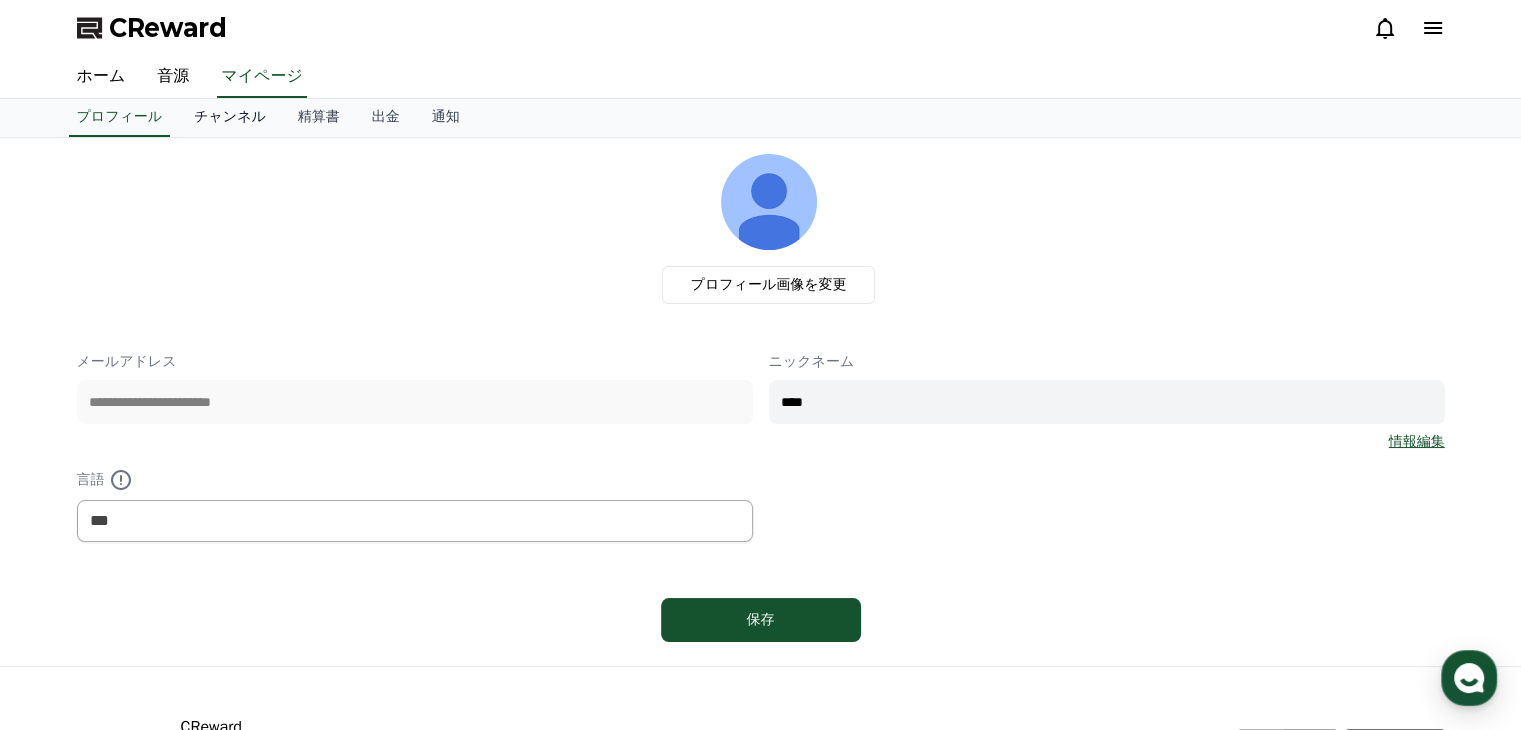 click on "チャンネル" at bounding box center [230, 118] 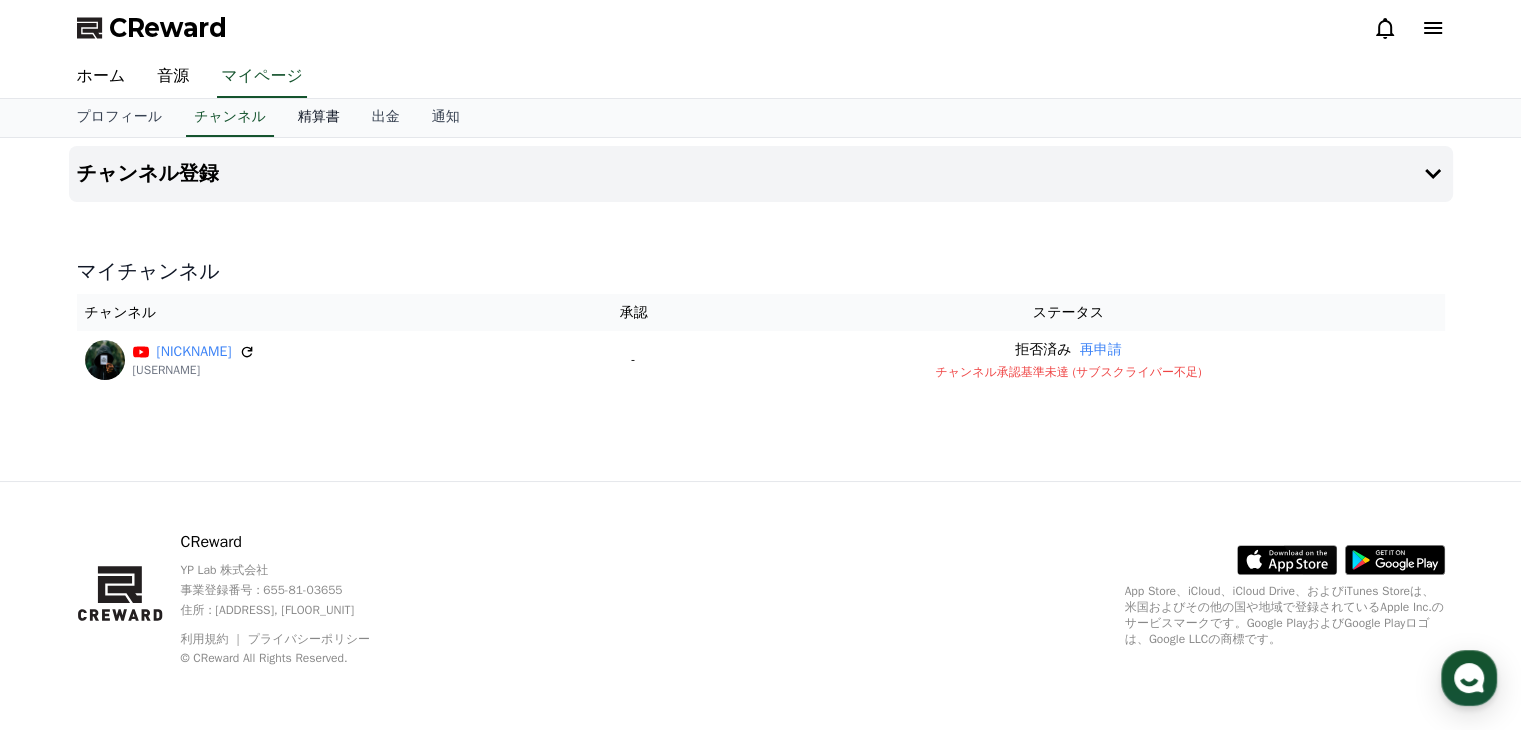 click on "精算書" at bounding box center (319, 118) 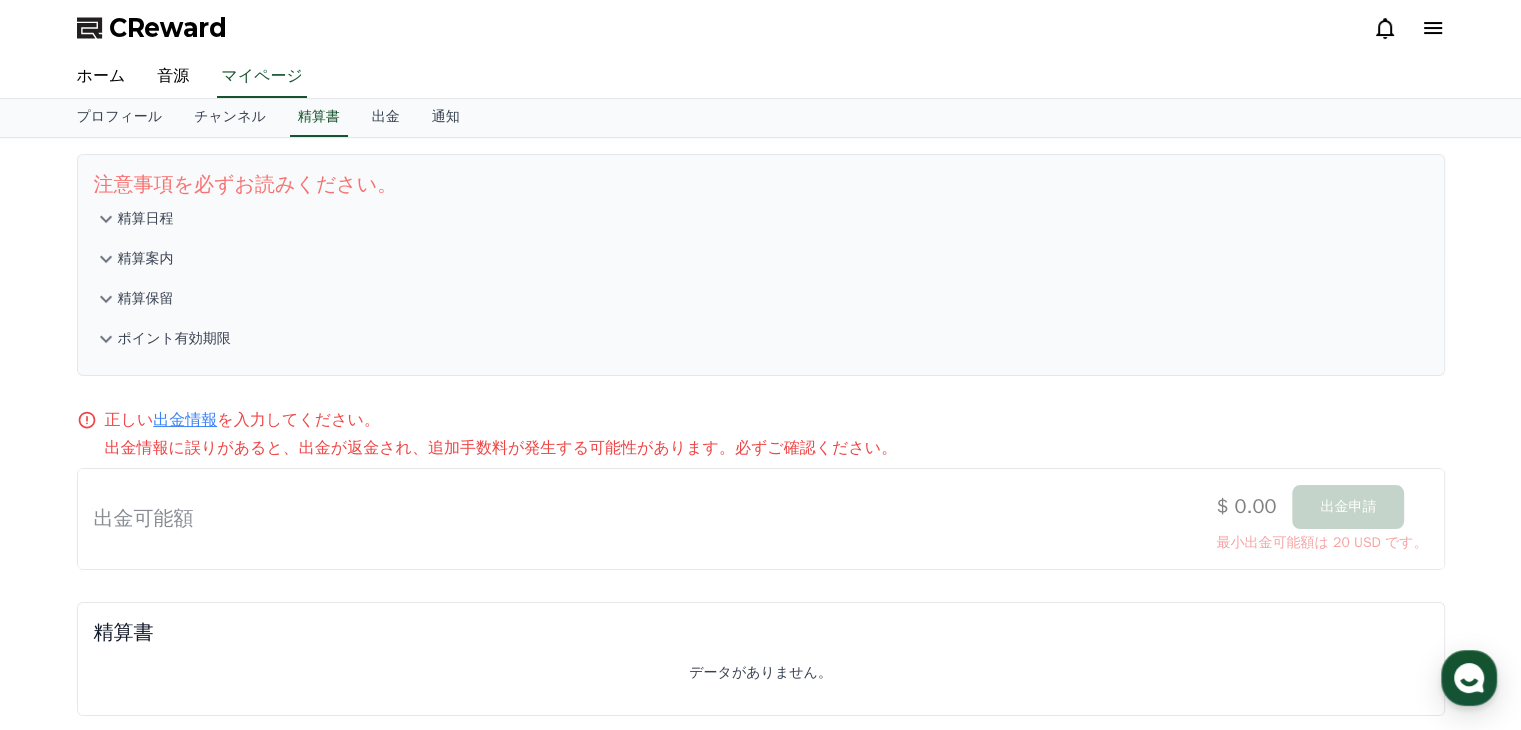 click on "プロフィール チャンネル 精算書 出金 通知" at bounding box center [761, 118] 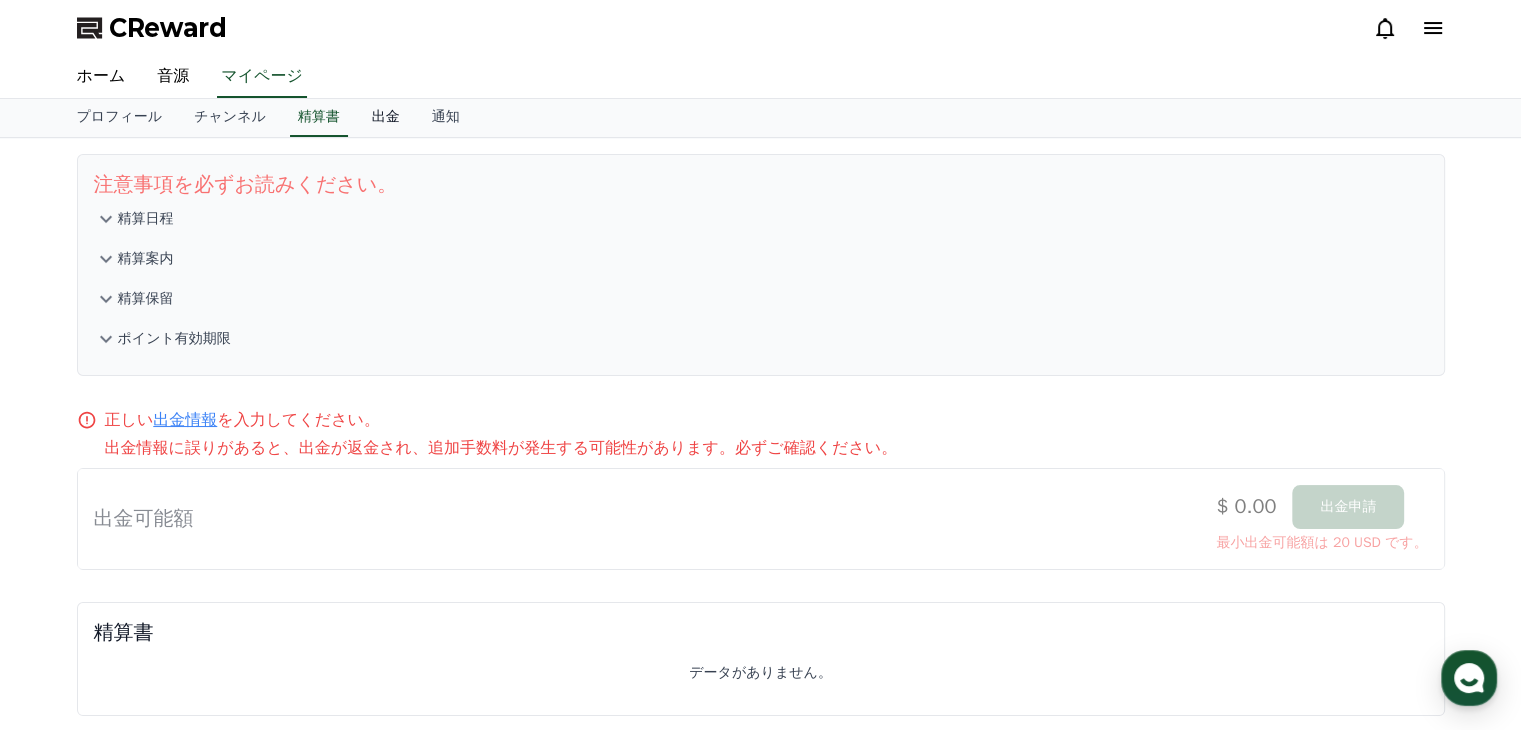 click on "出金" at bounding box center [386, 118] 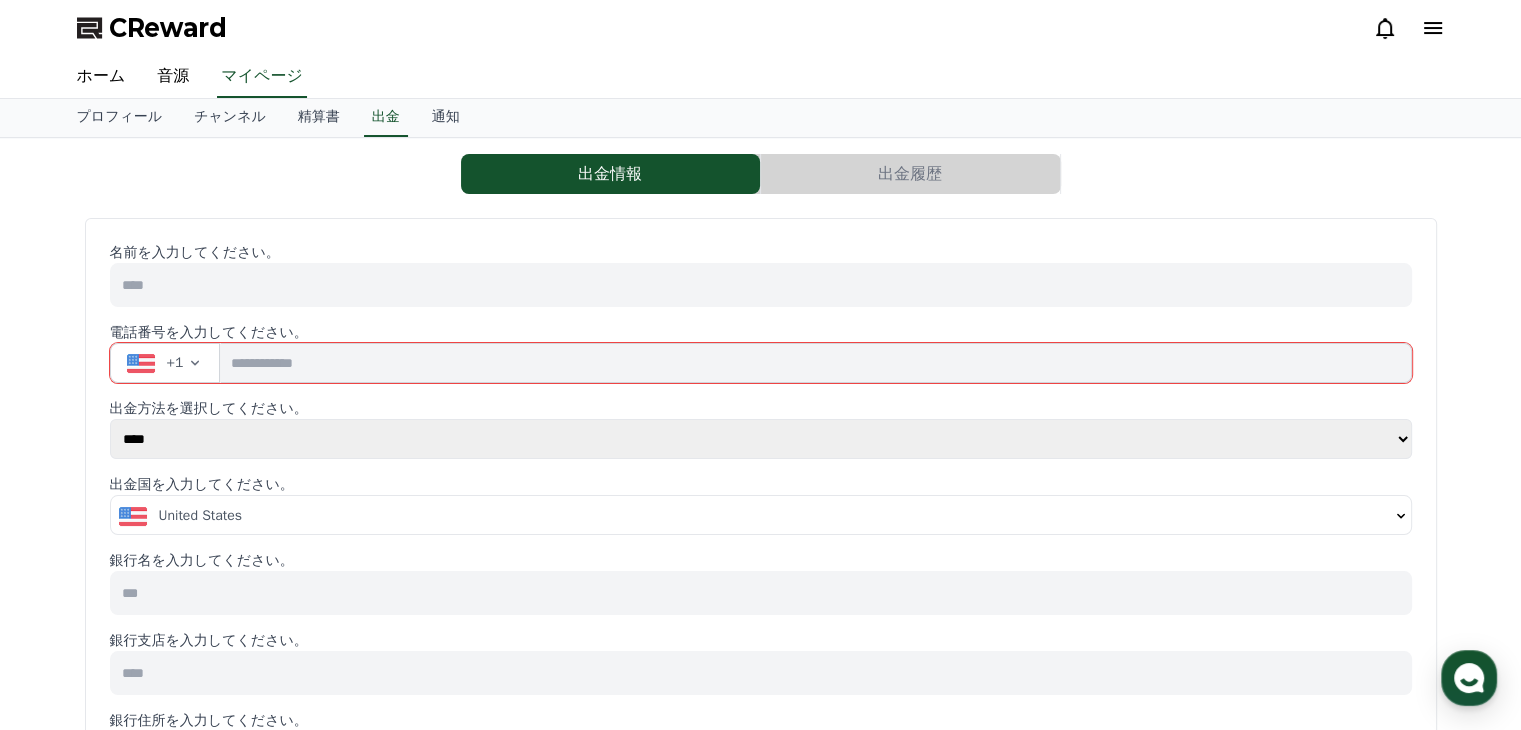 click on "出金履歴" at bounding box center (910, 174) 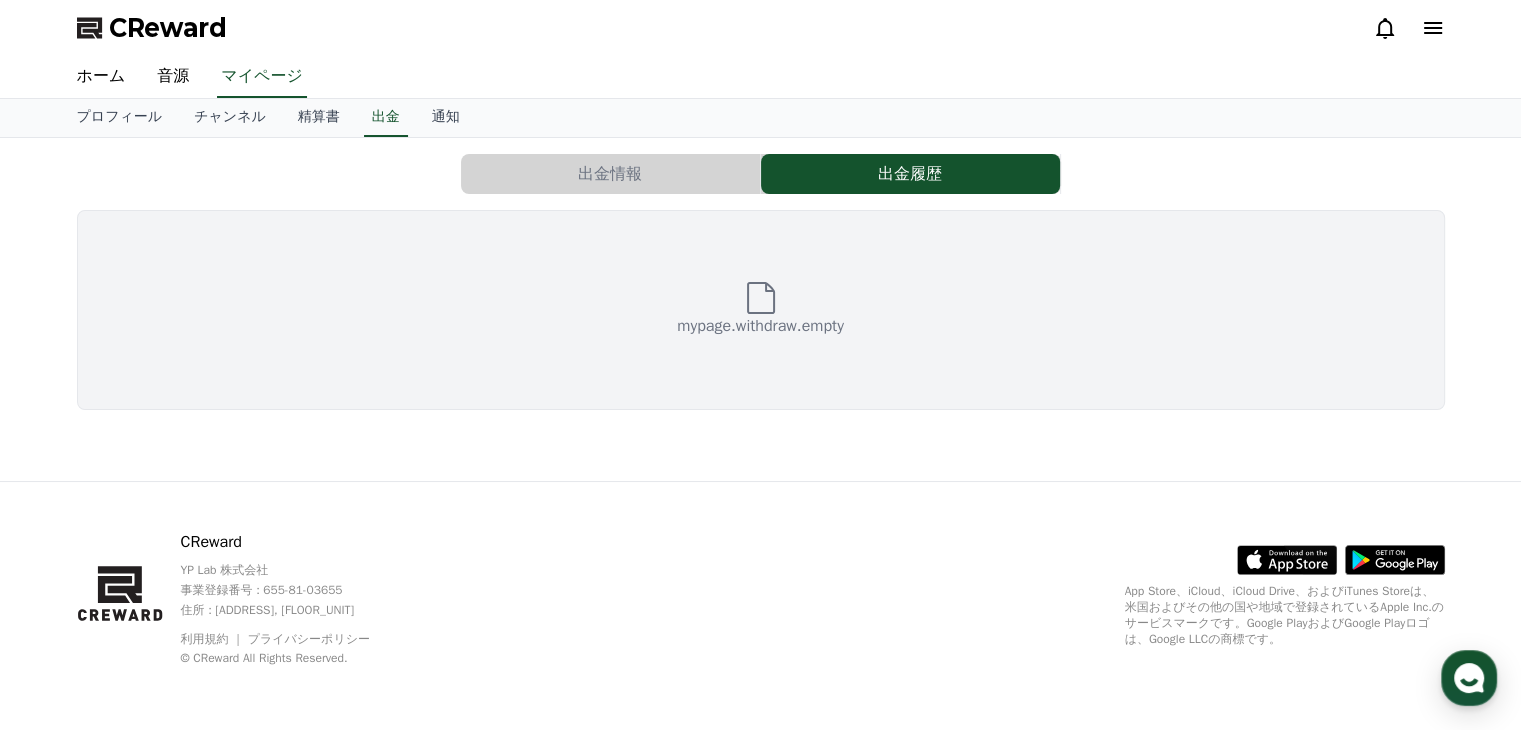 click on "出金情報" at bounding box center [610, 174] 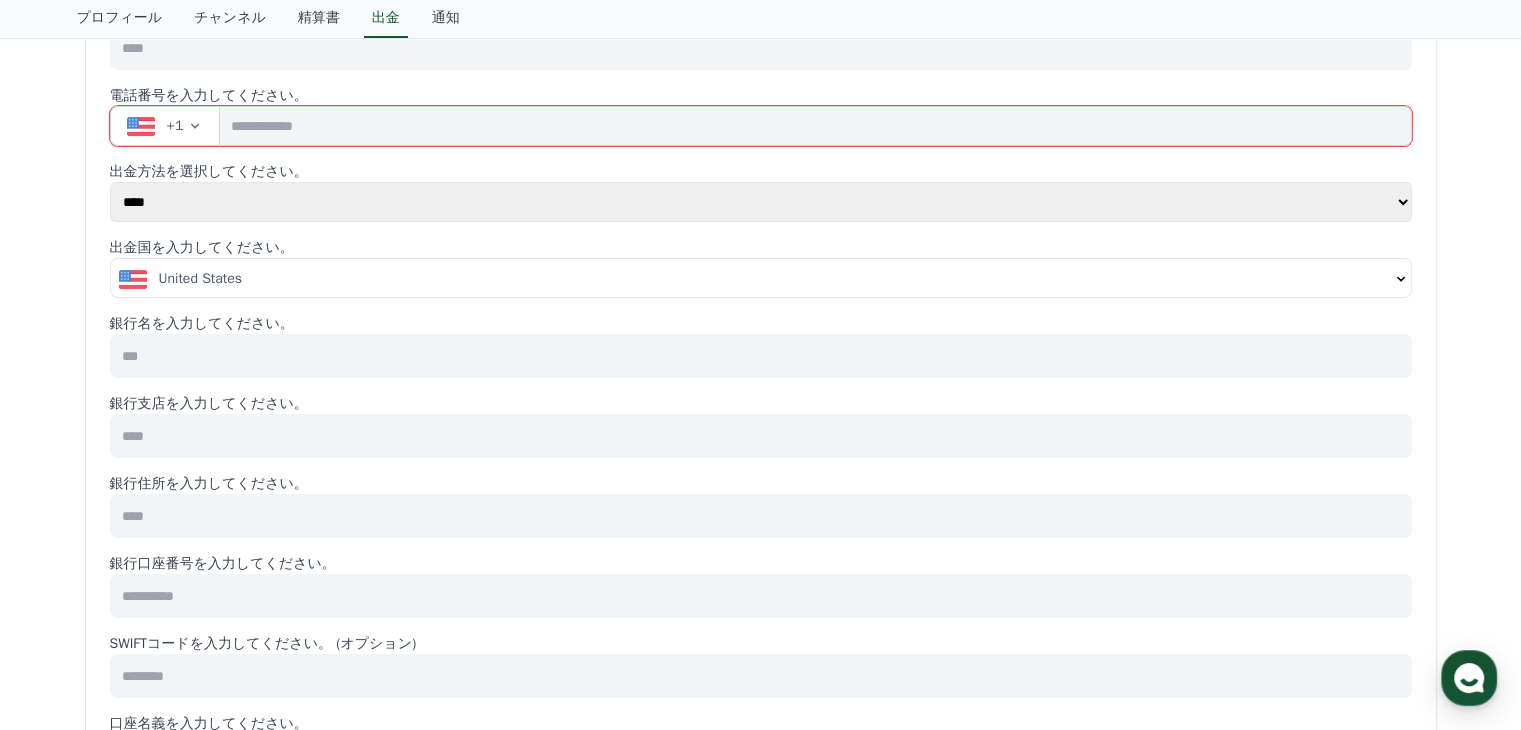 scroll, scrollTop: 0, scrollLeft: 0, axis: both 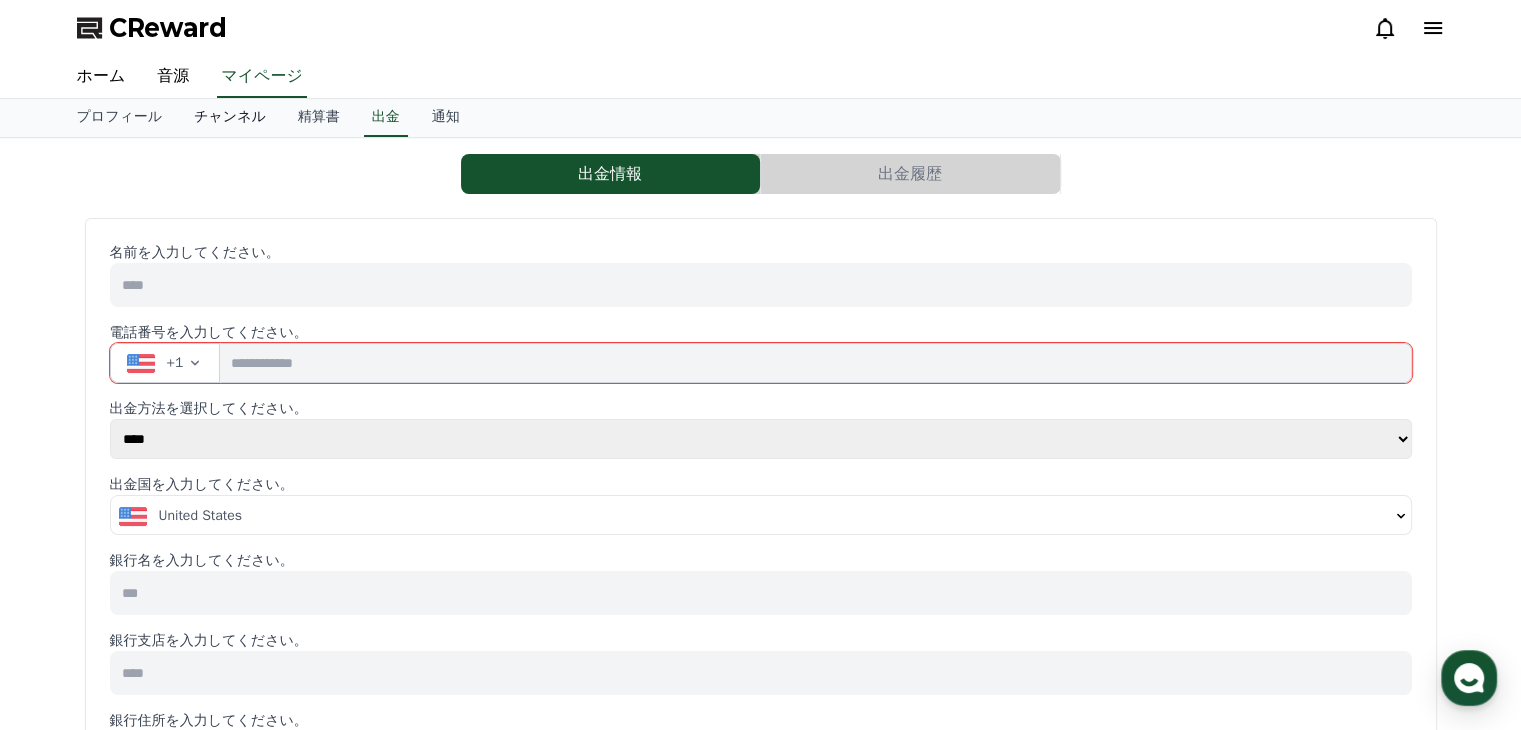 click on "チャンネル" at bounding box center [230, 118] 